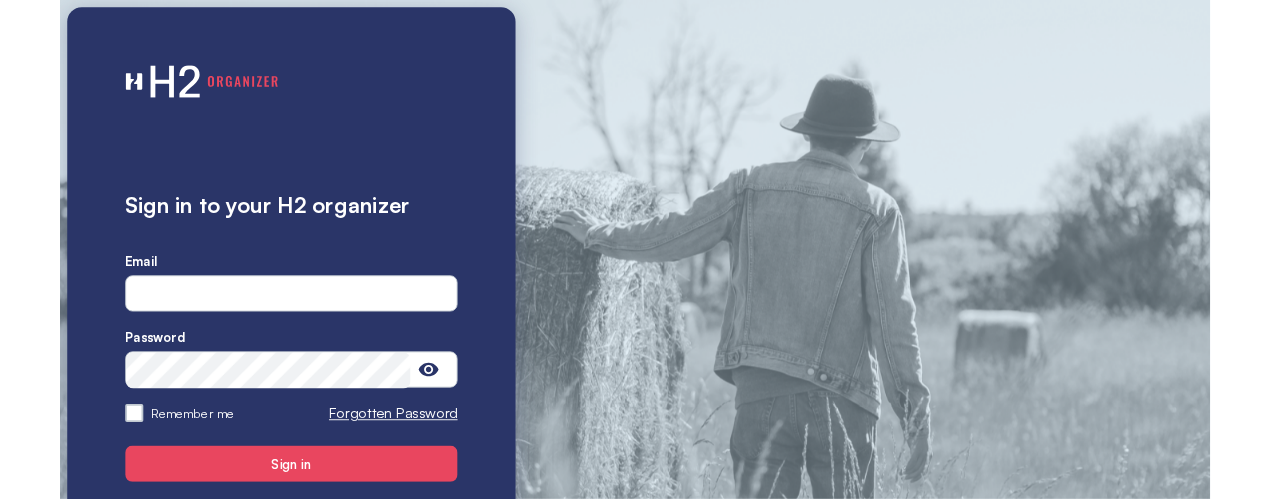 scroll, scrollTop: 0, scrollLeft: 0, axis: both 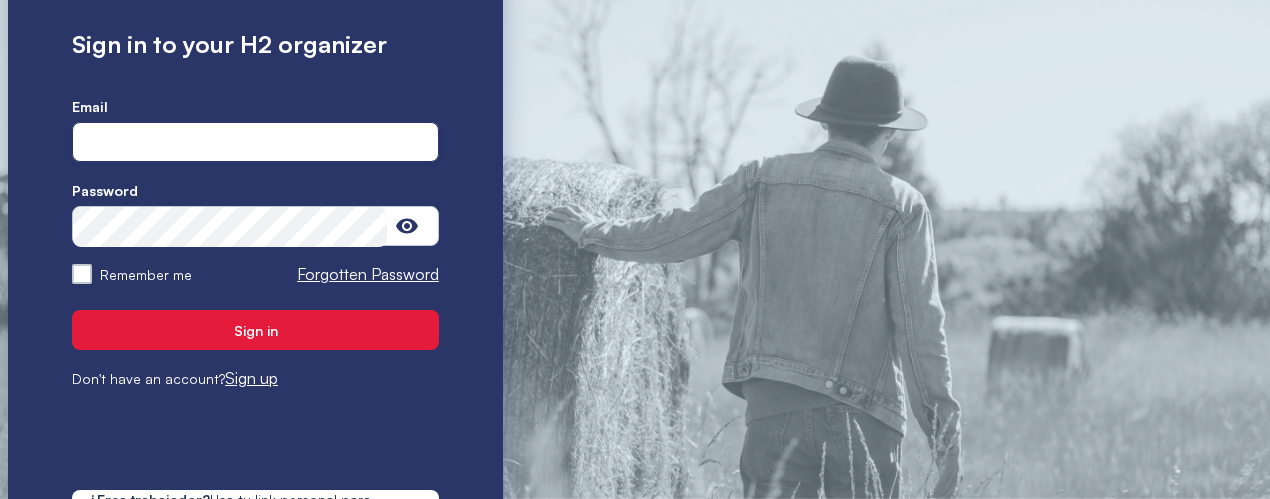type on "**********" 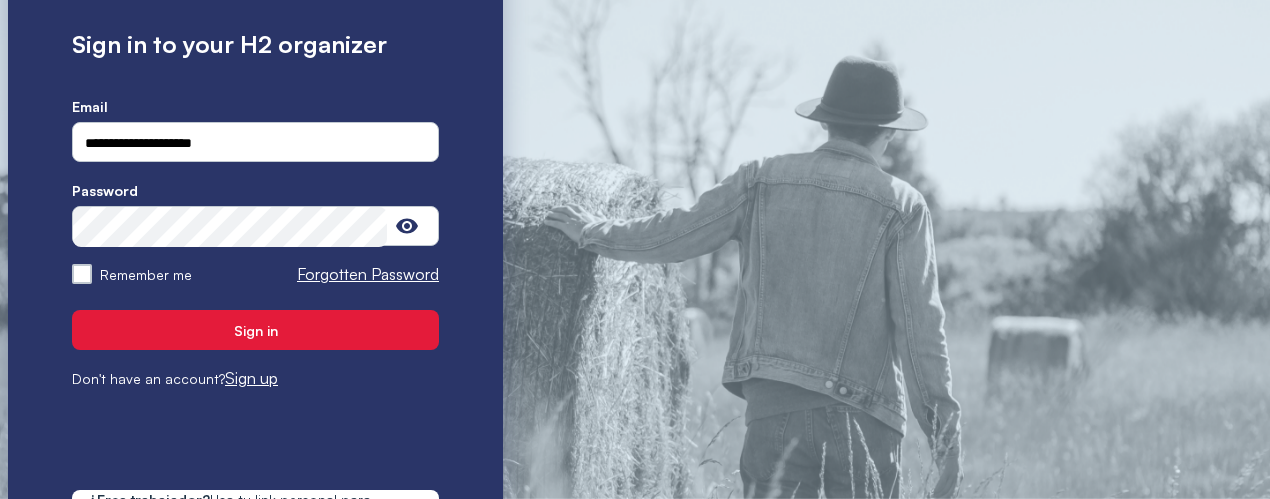 click on "Sign in" at bounding box center [255, 330] 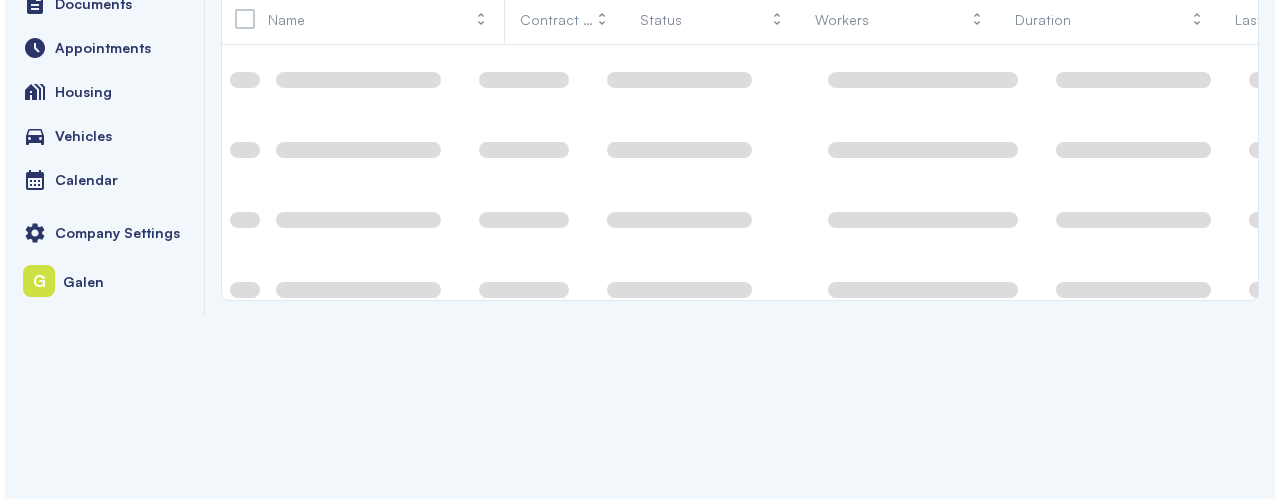 scroll, scrollTop: 0, scrollLeft: 0, axis: both 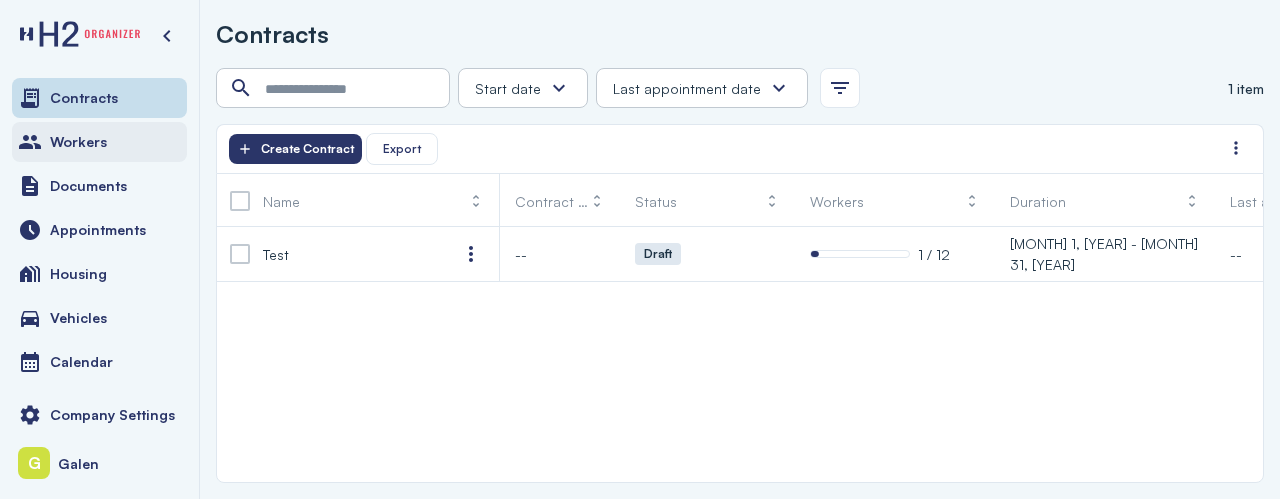 click on "Workers" at bounding box center [99, 142] 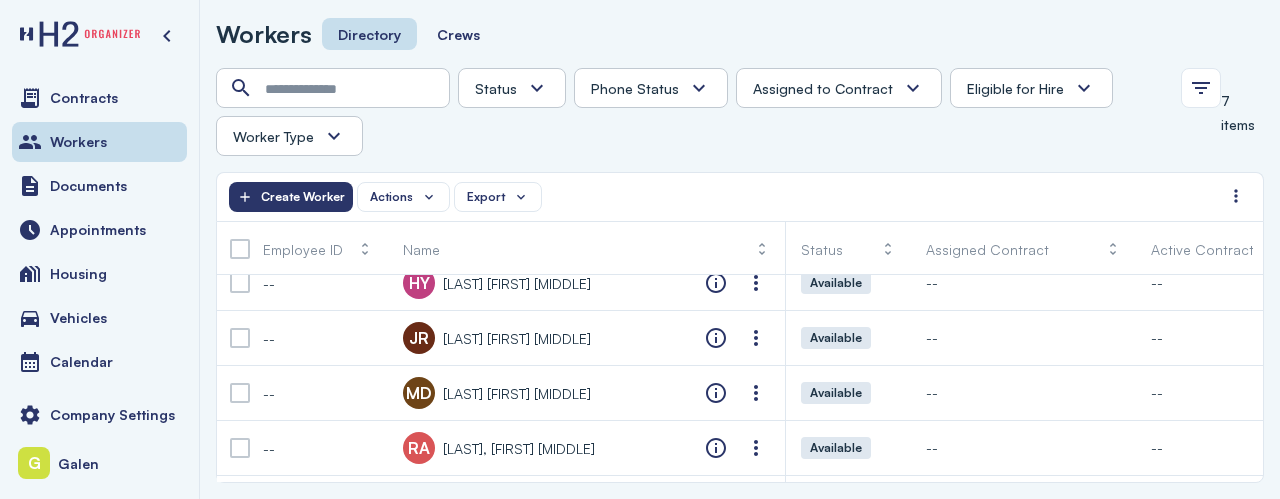 scroll, scrollTop: 0, scrollLeft: 0, axis: both 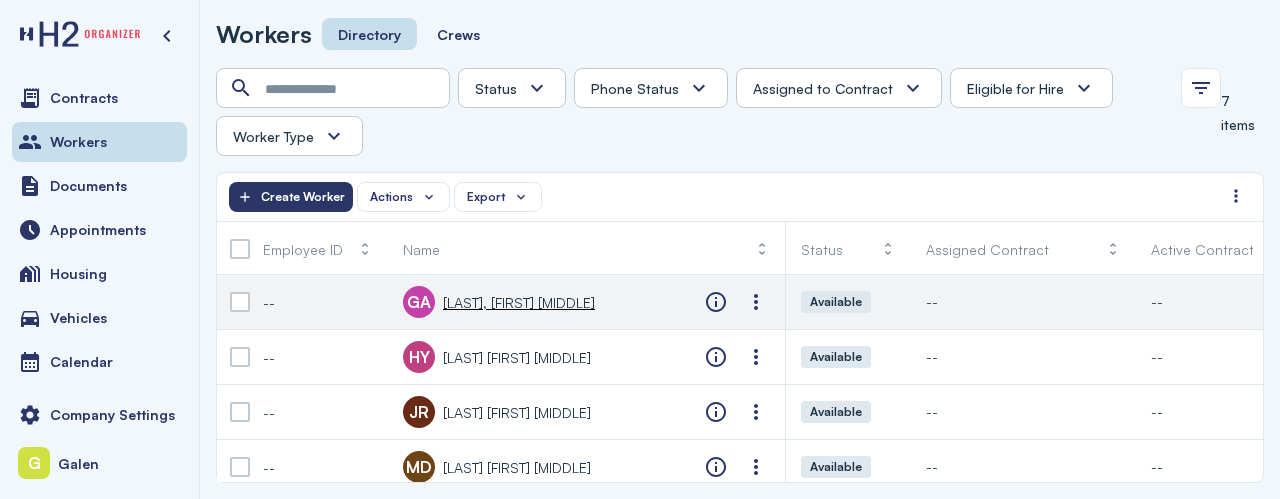 click on "GA       Garcia Burrion, Oscar Alberto" 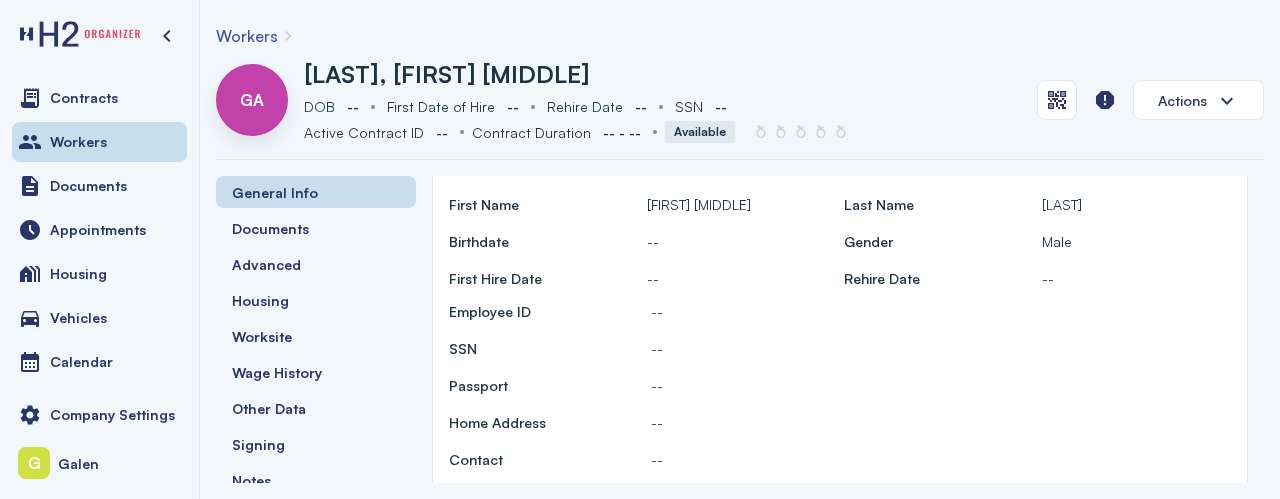 scroll, scrollTop: 0, scrollLeft: 0, axis: both 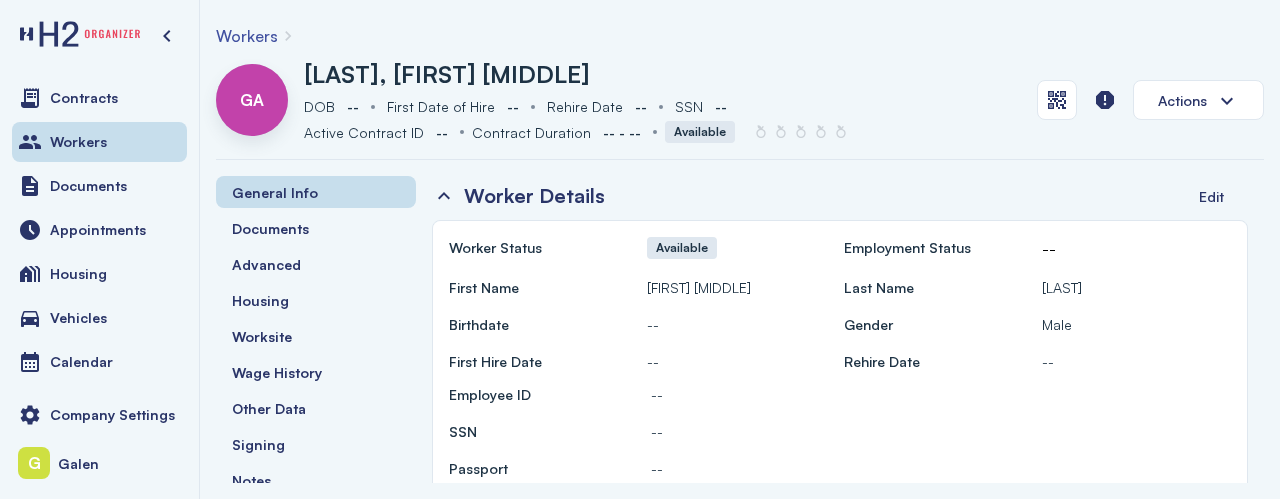 click on "Workers" at bounding box center [247, 36] 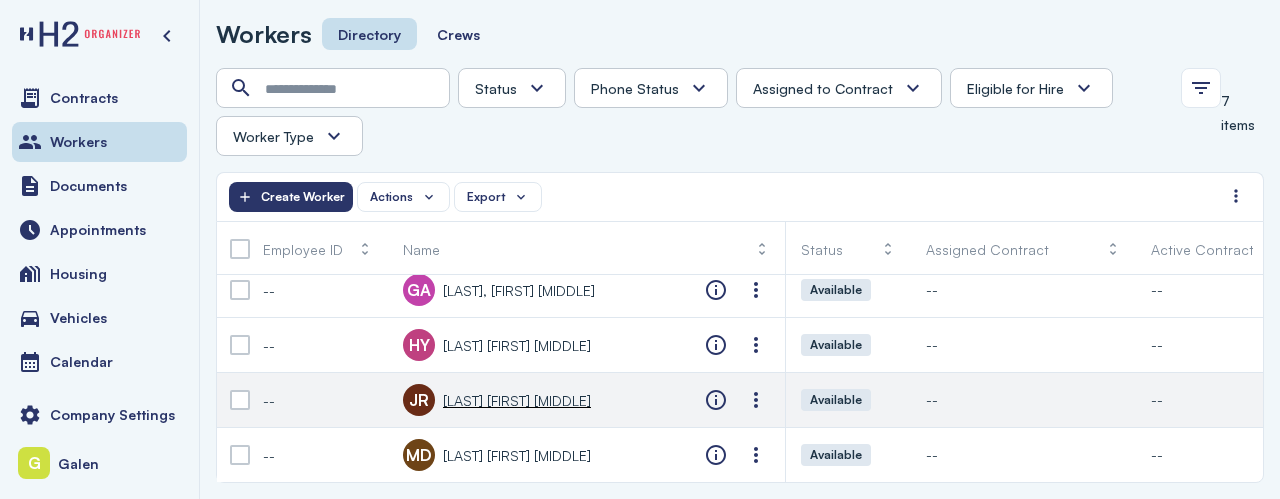 scroll, scrollTop: 0, scrollLeft: 0, axis: both 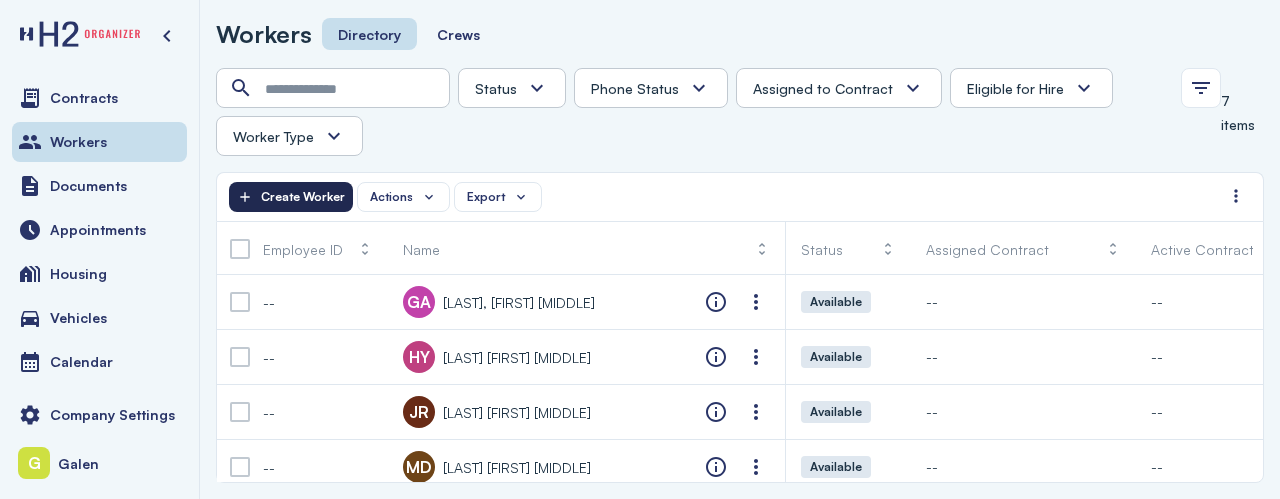 click on "Create Worker" 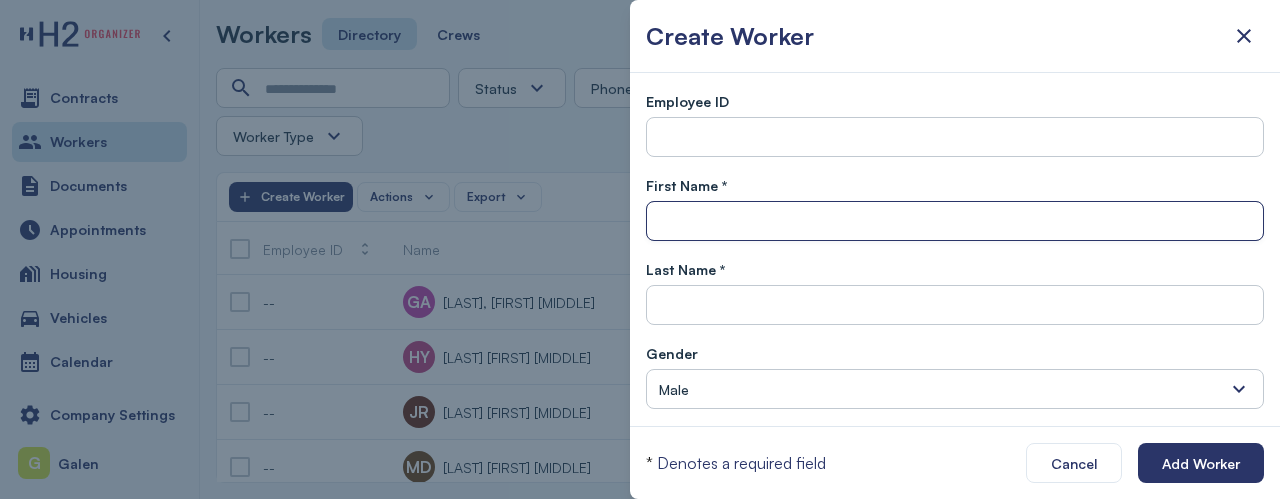 click at bounding box center (955, 222) 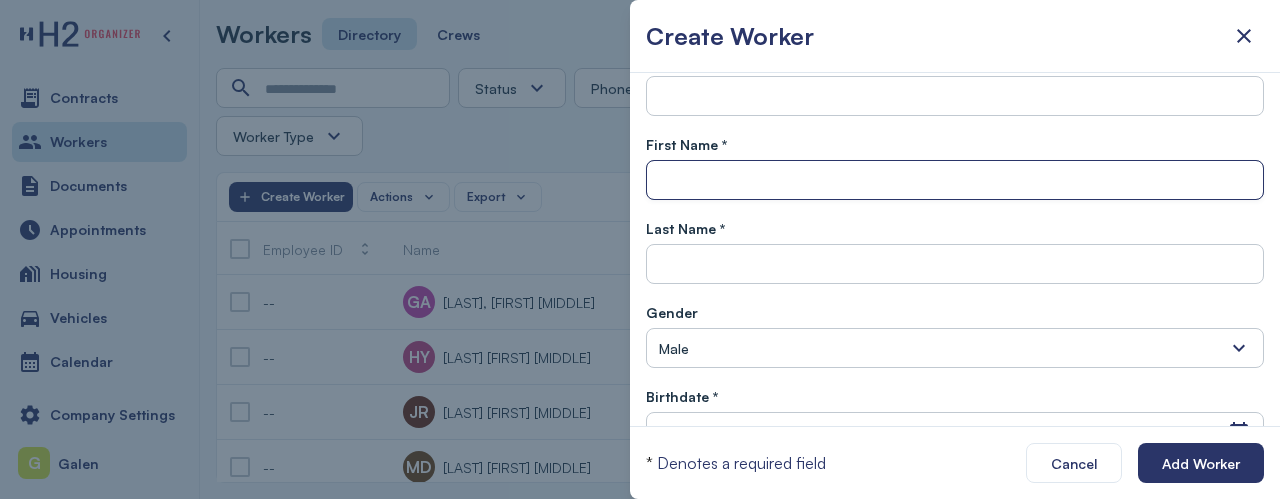 scroll, scrollTop: 0, scrollLeft: 0, axis: both 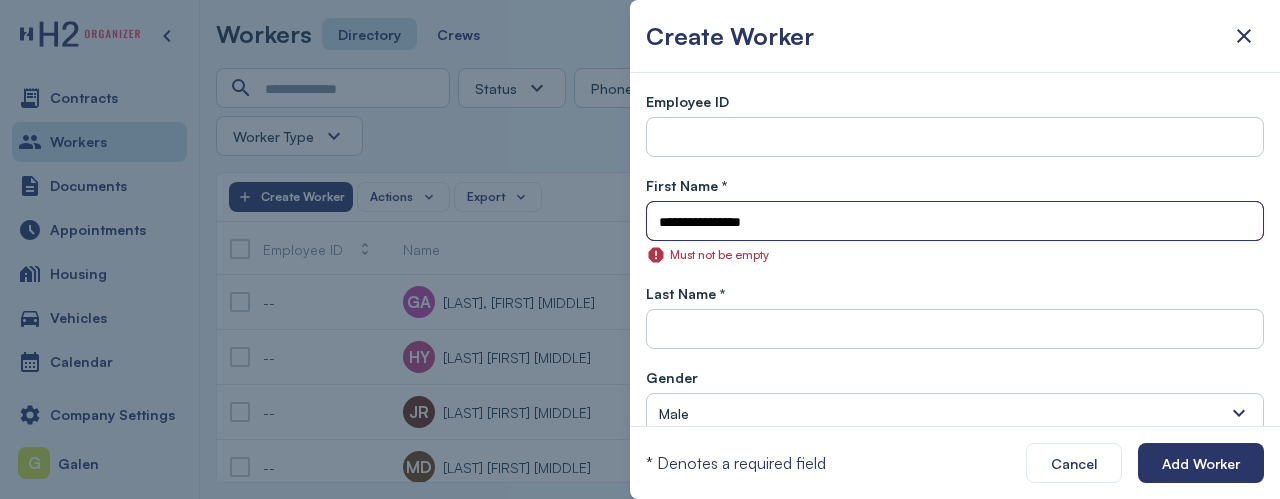 type on "**********" 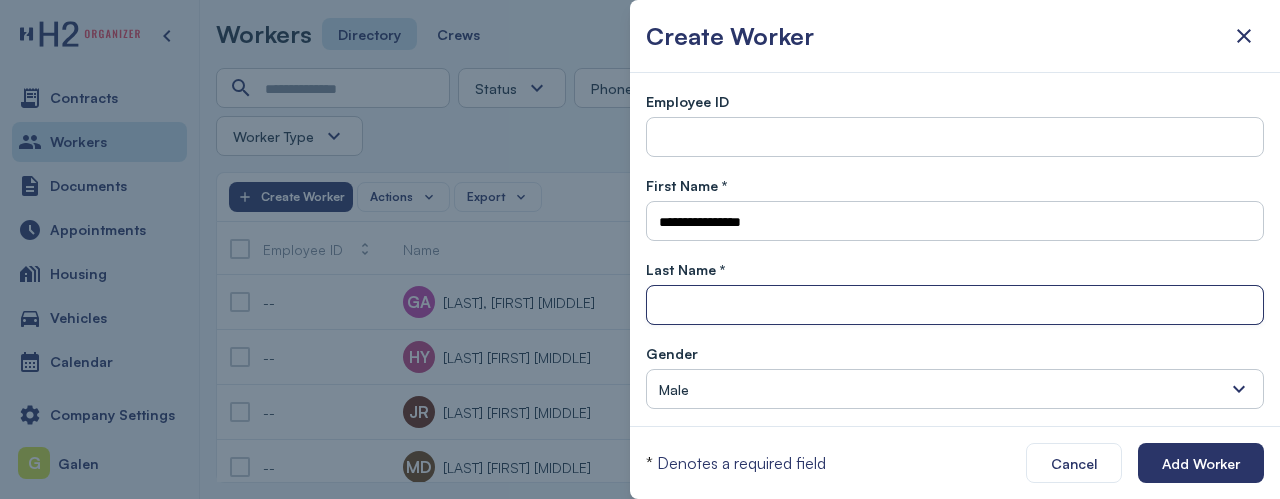 click on "**********" at bounding box center [955, 459] 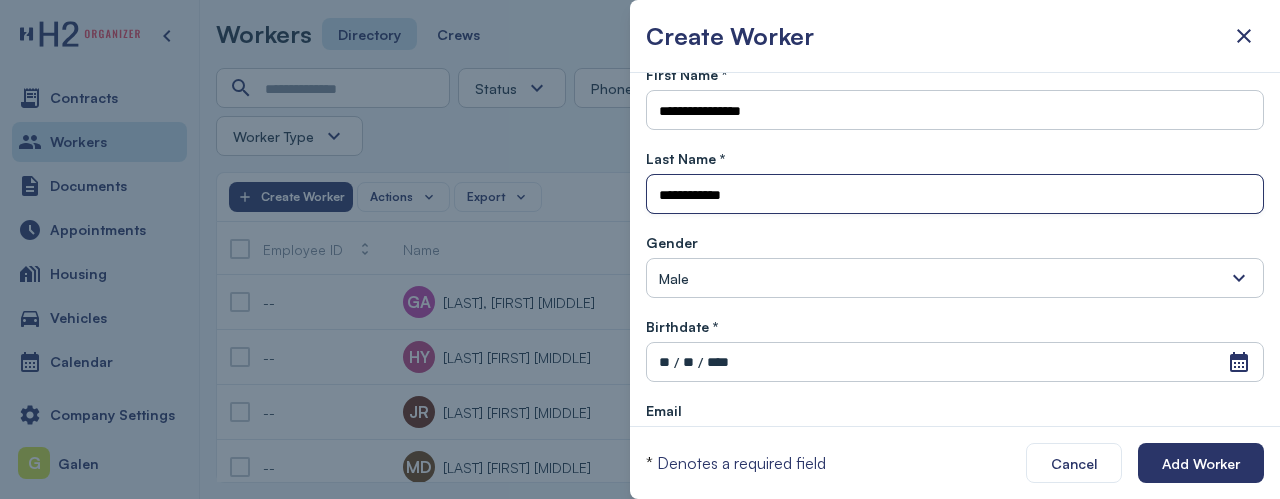 scroll, scrollTop: 130, scrollLeft: 0, axis: vertical 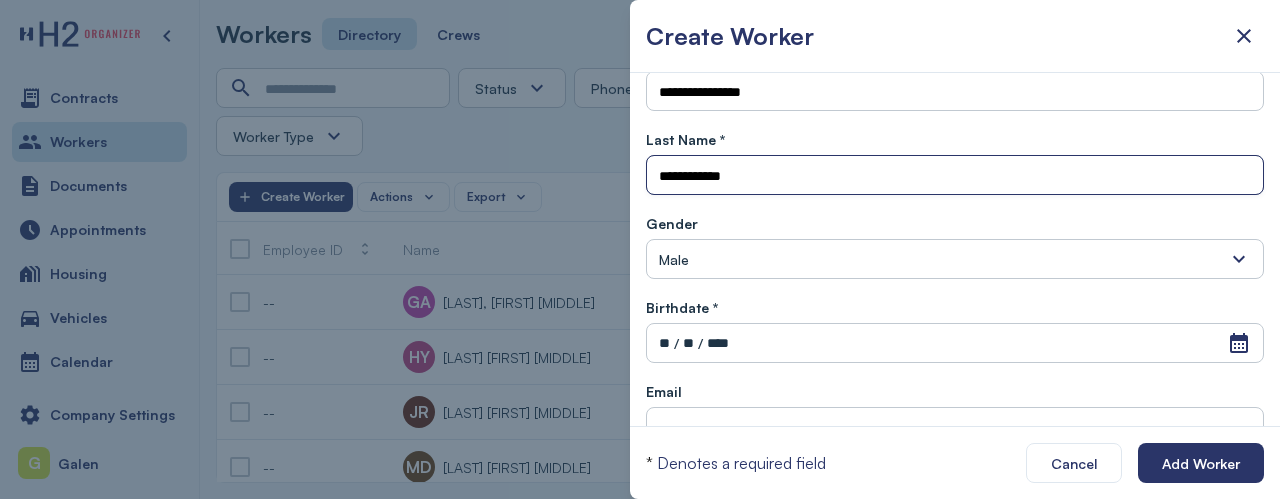 click on "**" at bounding box center [664, 343] 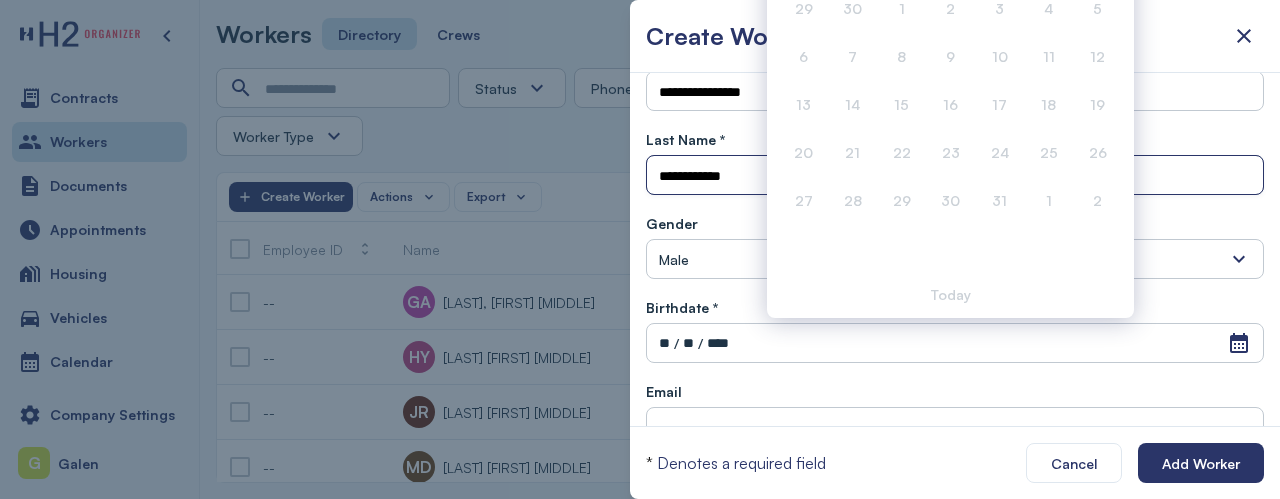 type on "**********" 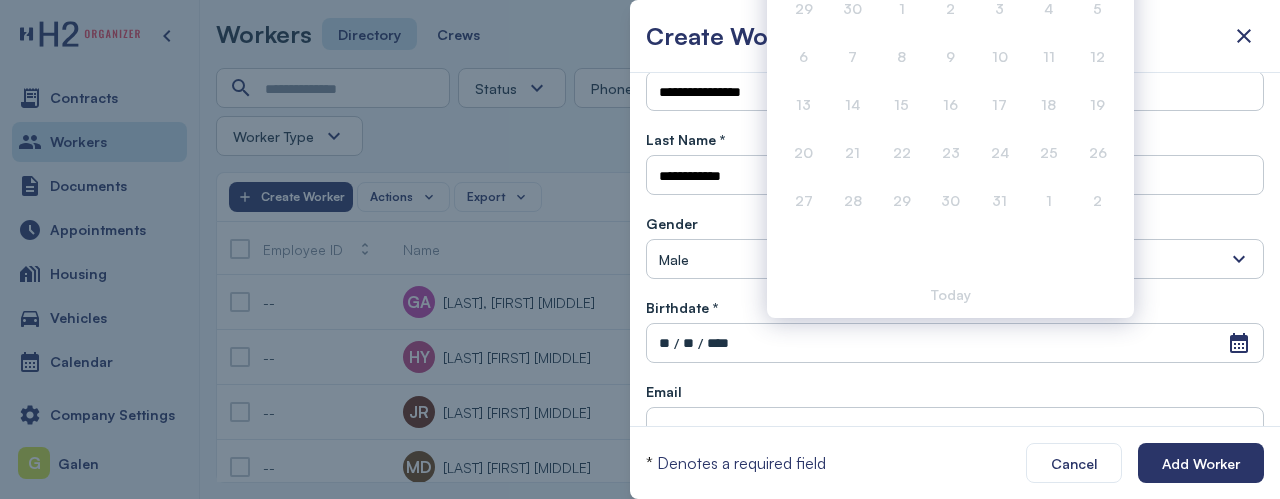 click on "Birthdate *" at bounding box center (682, 307) 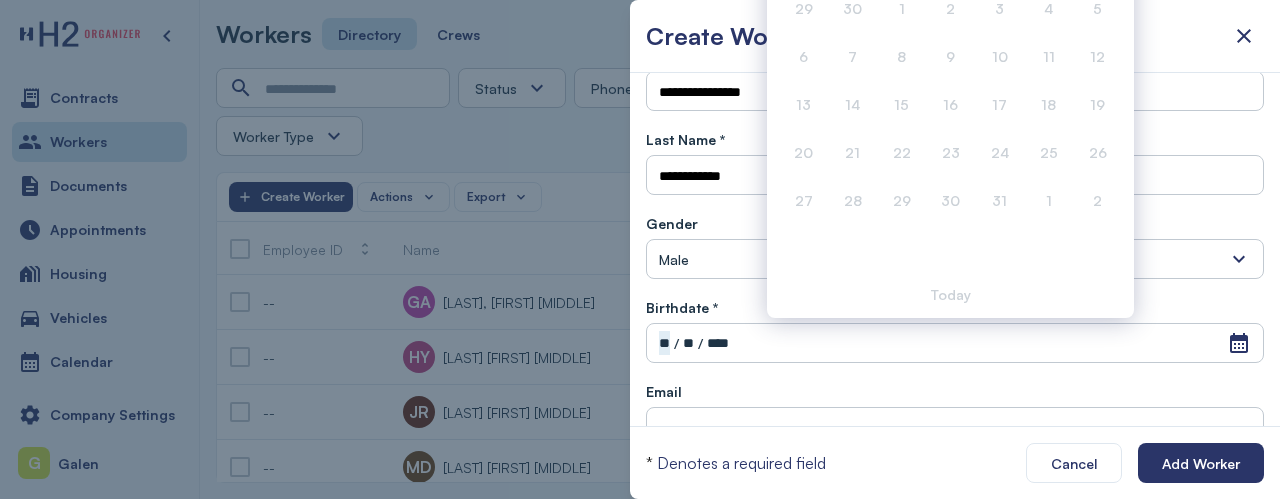click on "Open Calendar   **   /   **   /   ****" at bounding box center [955, 343] 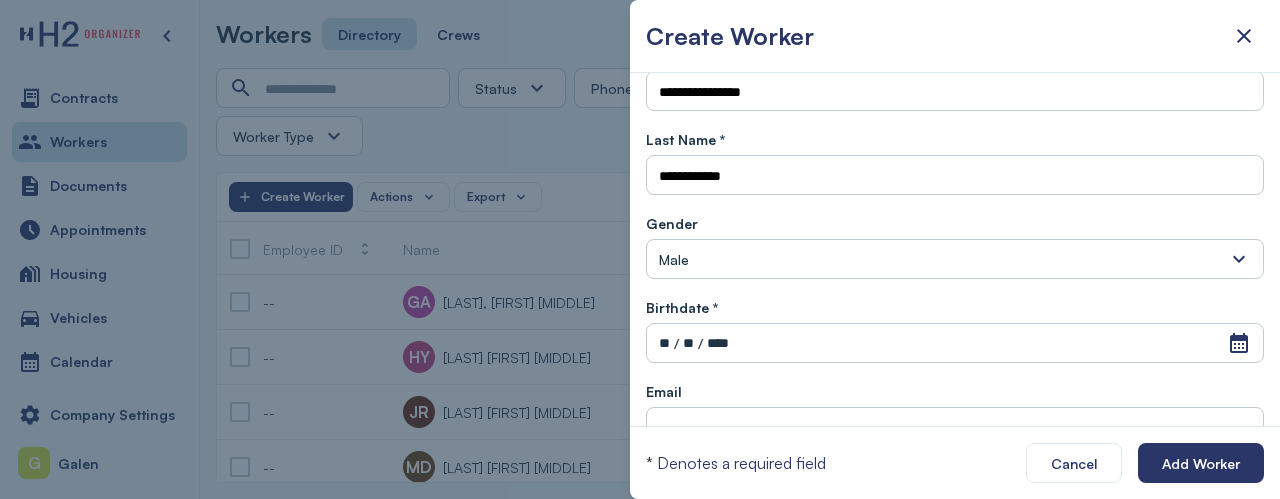 click on "**" at bounding box center [664, 343] 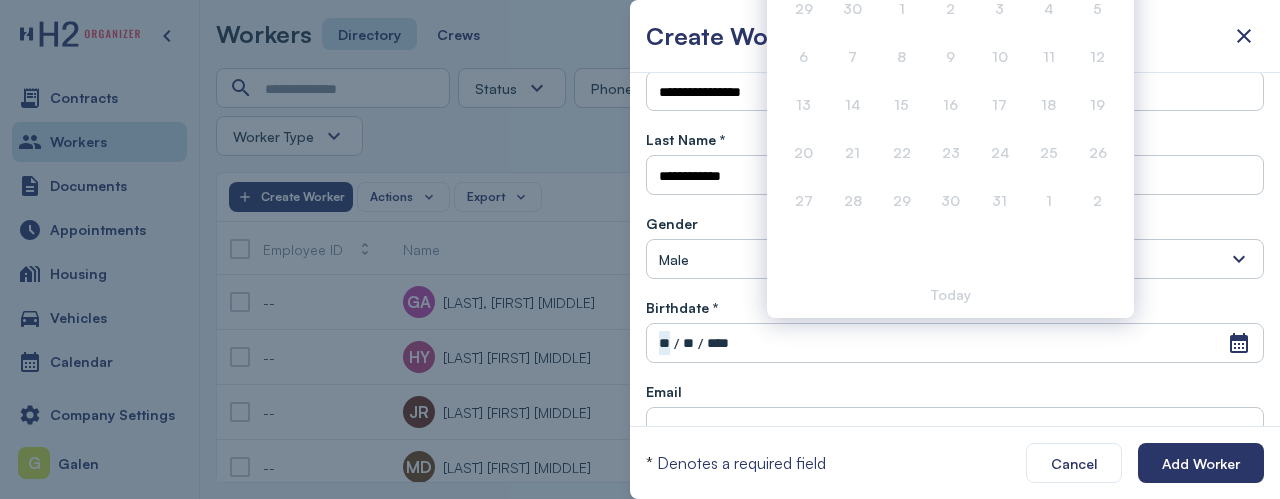 scroll, scrollTop: 140, scrollLeft: 0, axis: vertical 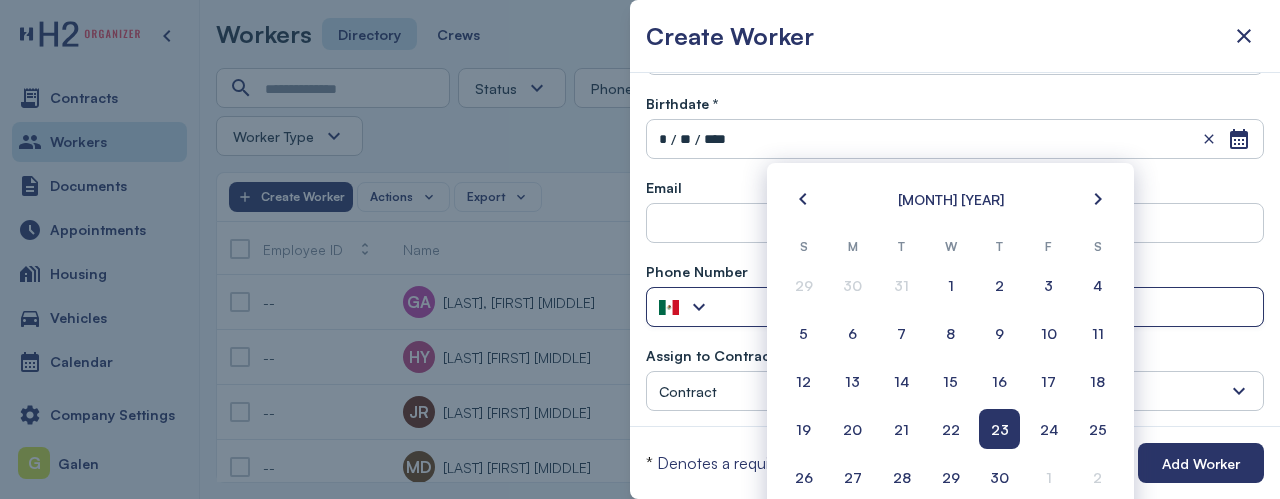 click at bounding box center [987, 308] 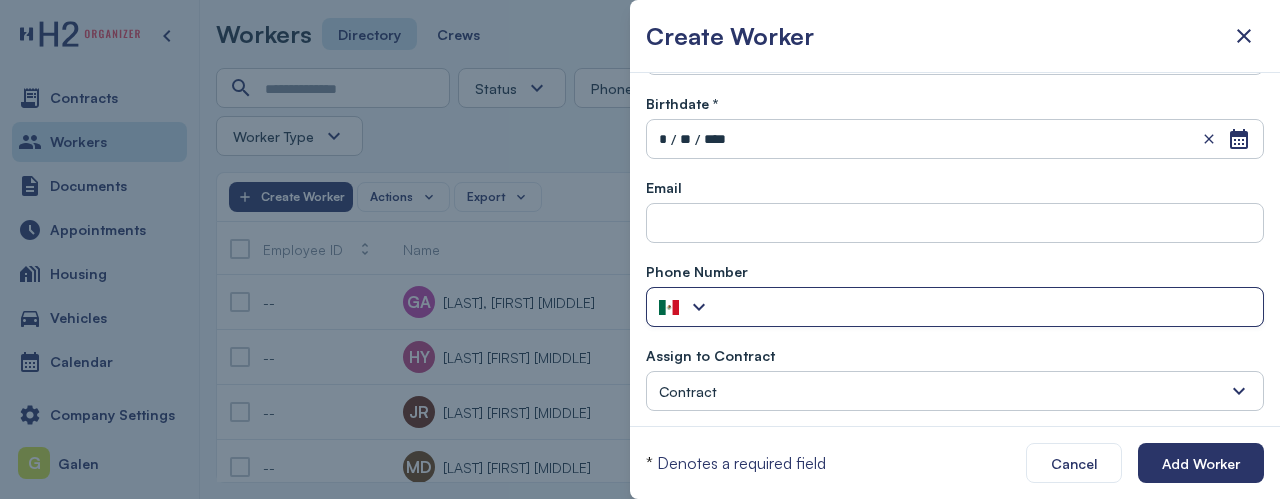 click at bounding box center (987, 308) 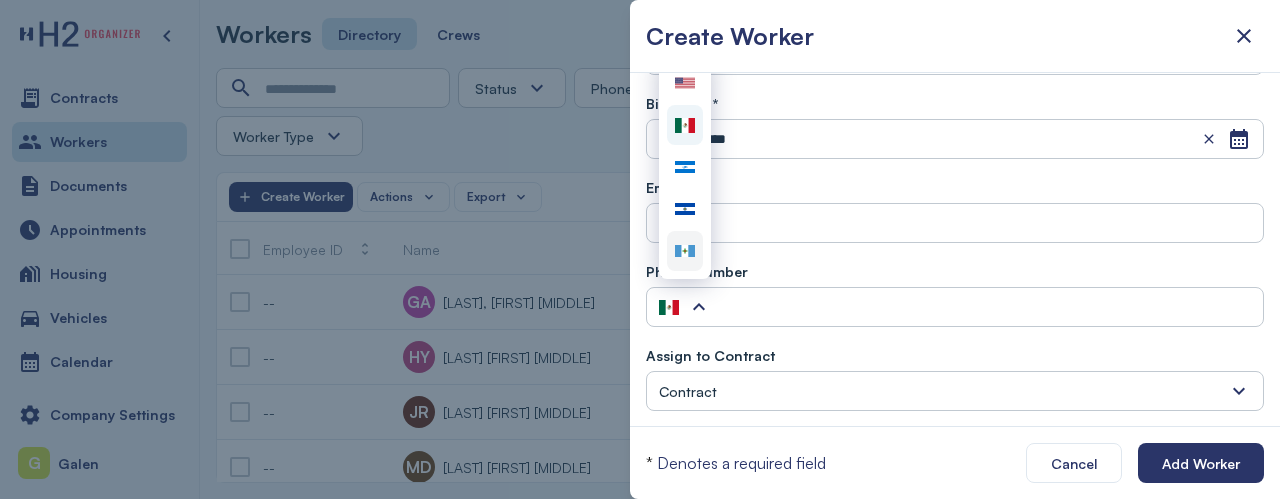 click at bounding box center [685, 251] 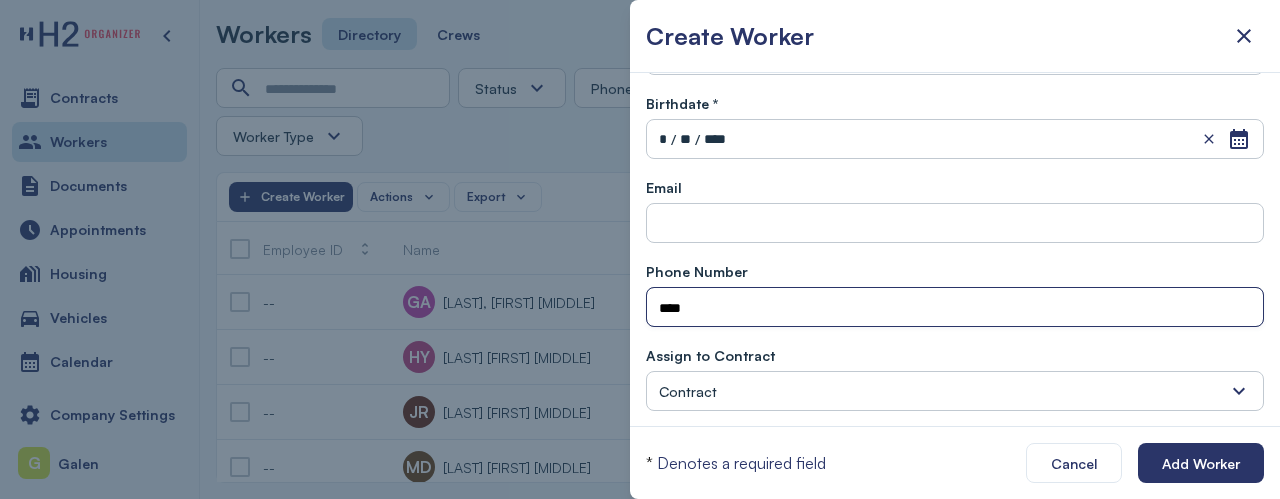 click on "****" at bounding box center [955, 308] 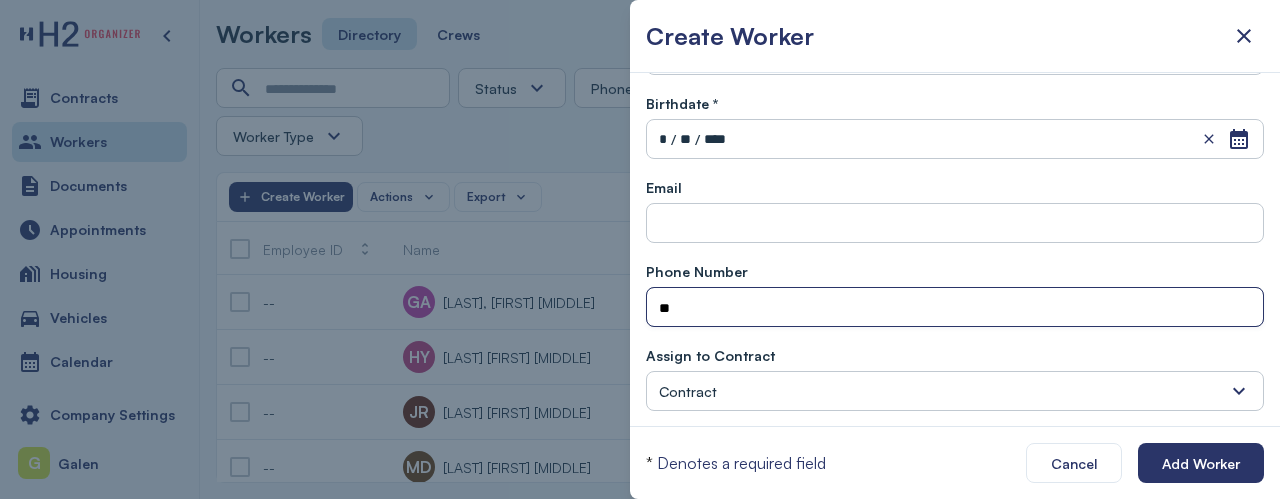 type on "*" 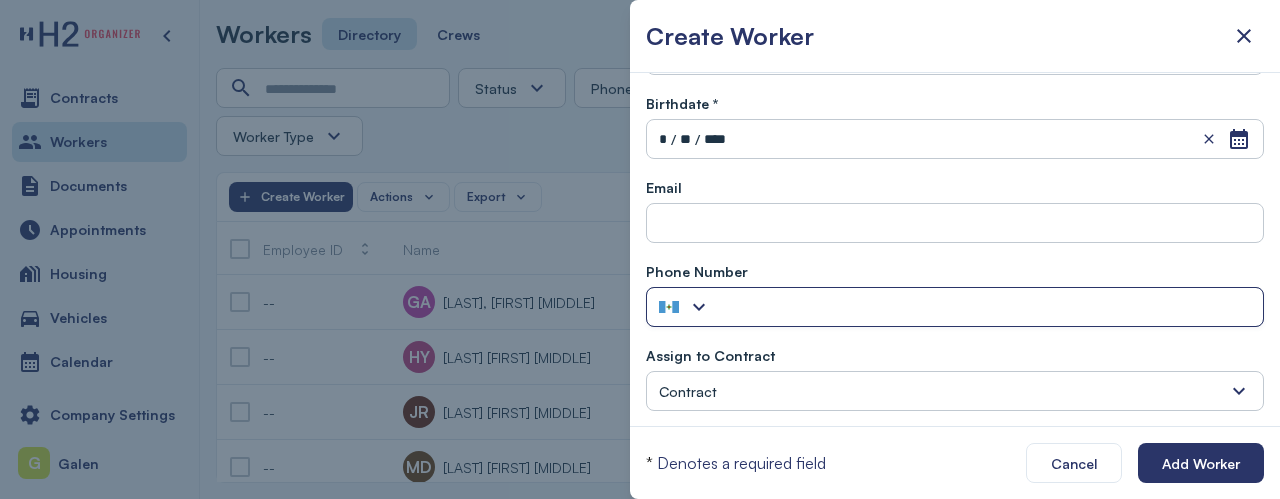 paste on "*********" 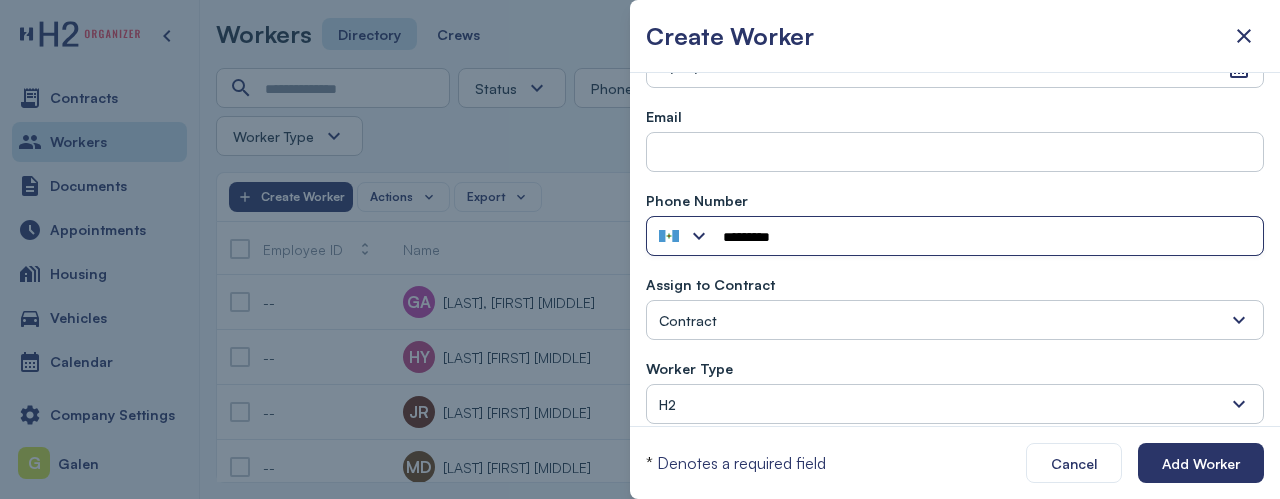 scroll, scrollTop: 418, scrollLeft: 0, axis: vertical 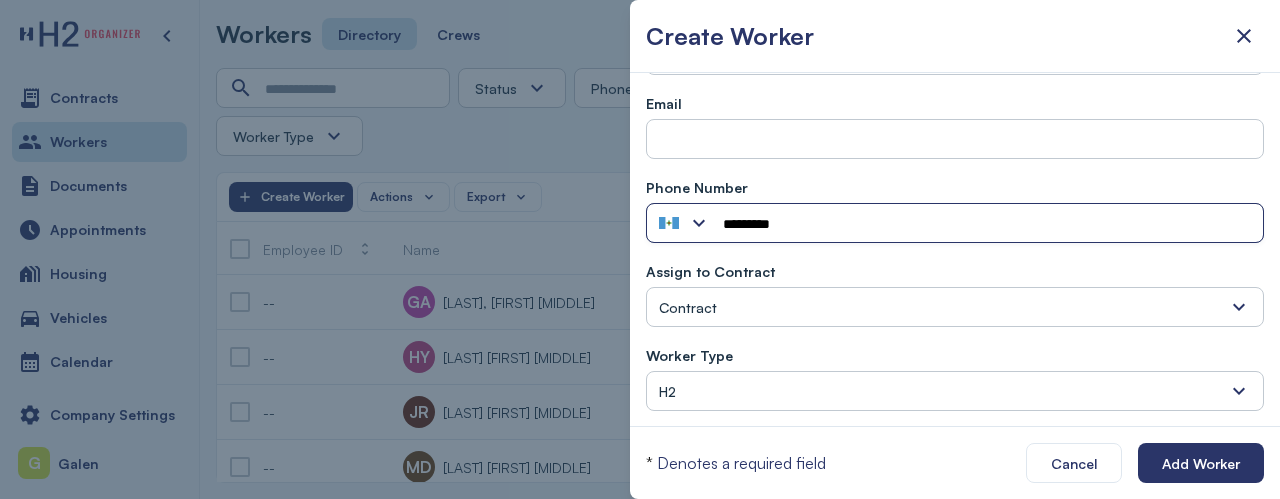 type on "*********" 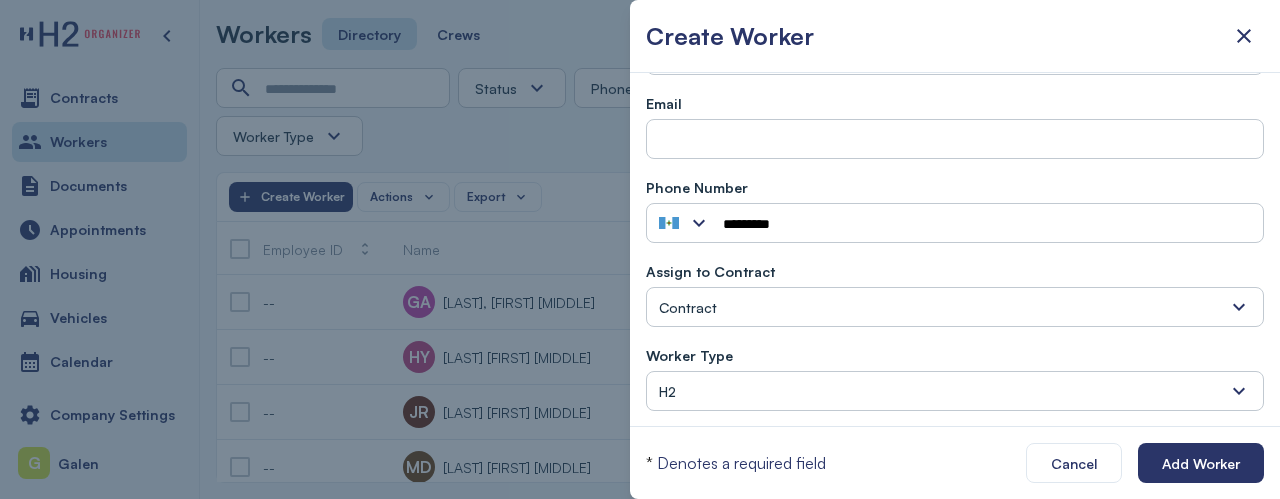 click on "Contract" at bounding box center [955, 307] 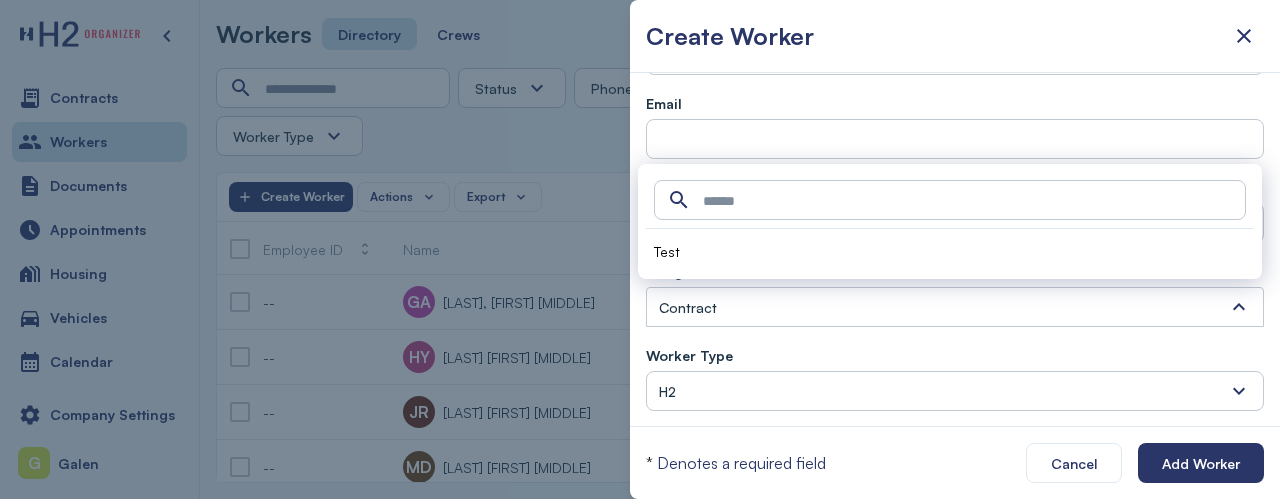 click on "Contract" at bounding box center [955, 307] 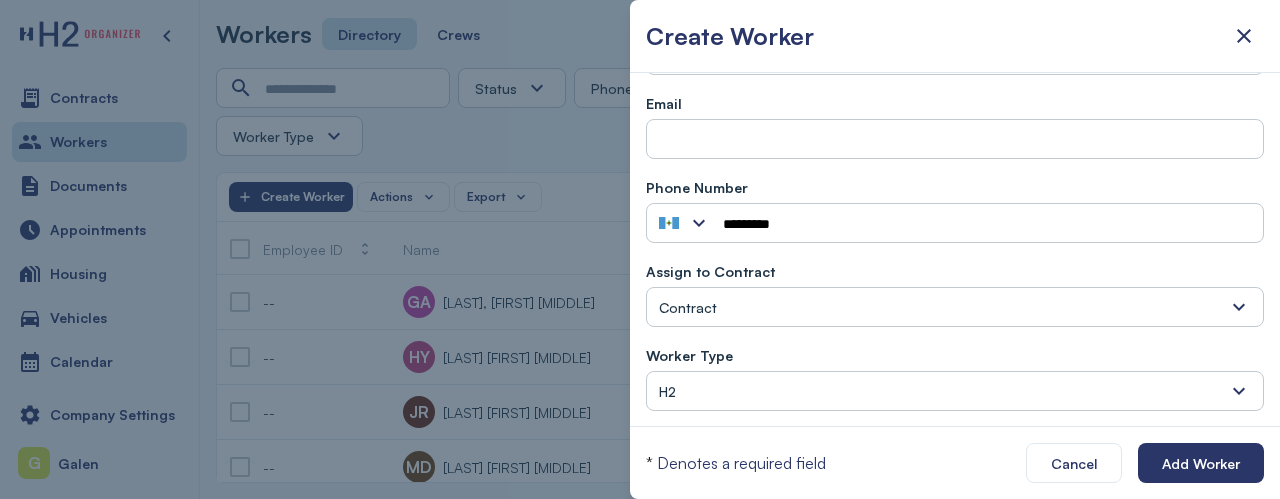 click on "Contract" at bounding box center [955, 307] 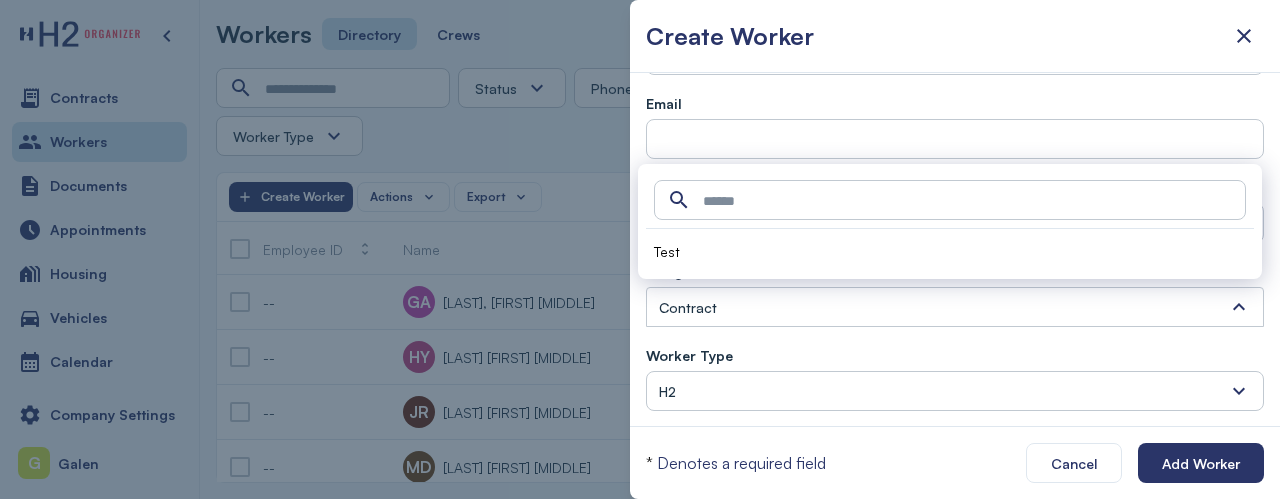 click on "Contract" at bounding box center [955, 307] 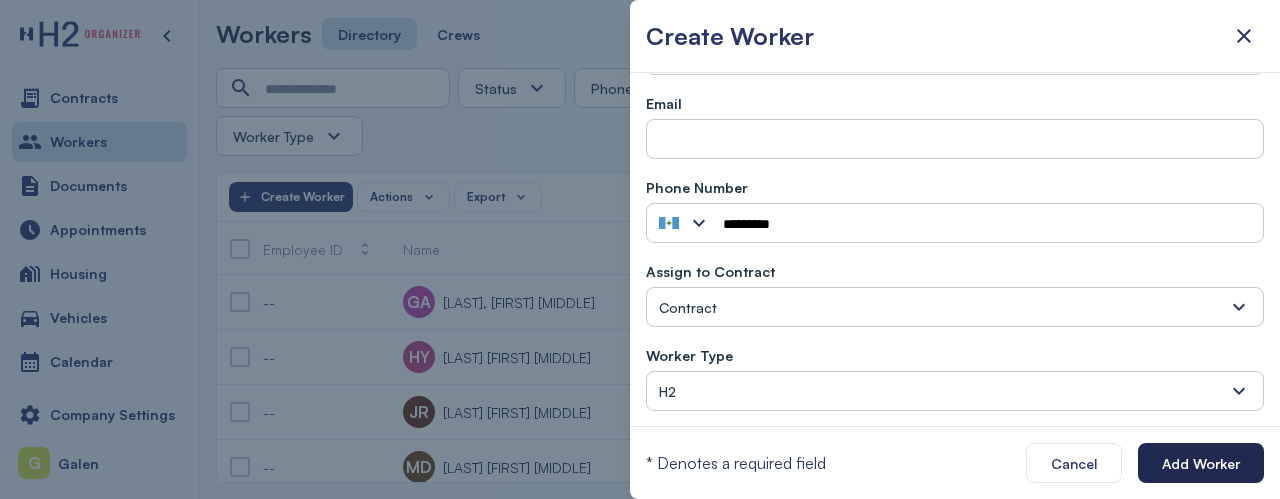 click on "Add Worker" at bounding box center (1201, 463) 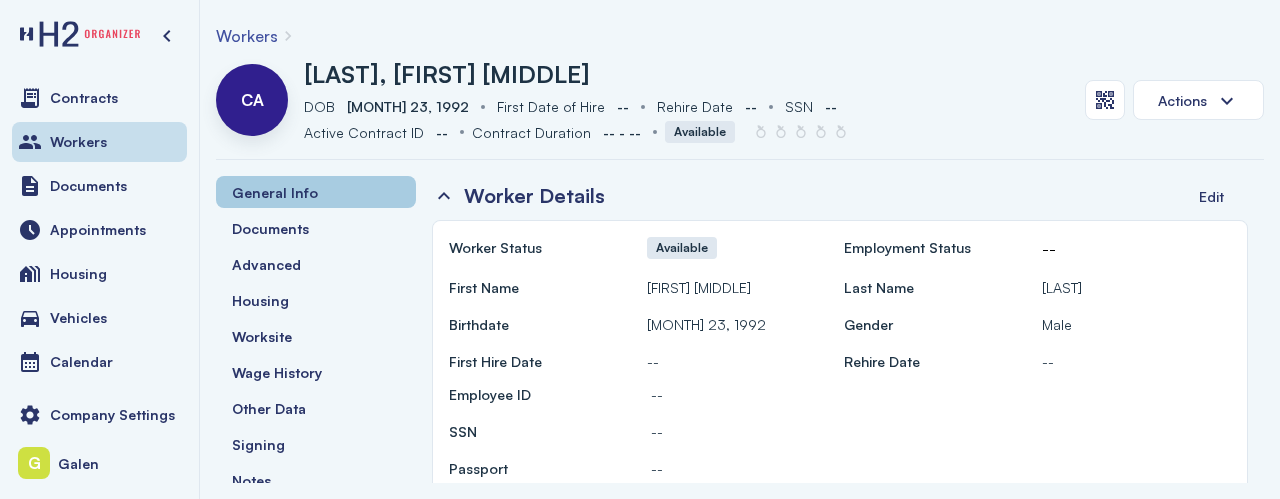 click on "General Info" at bounding box center [316, 192] 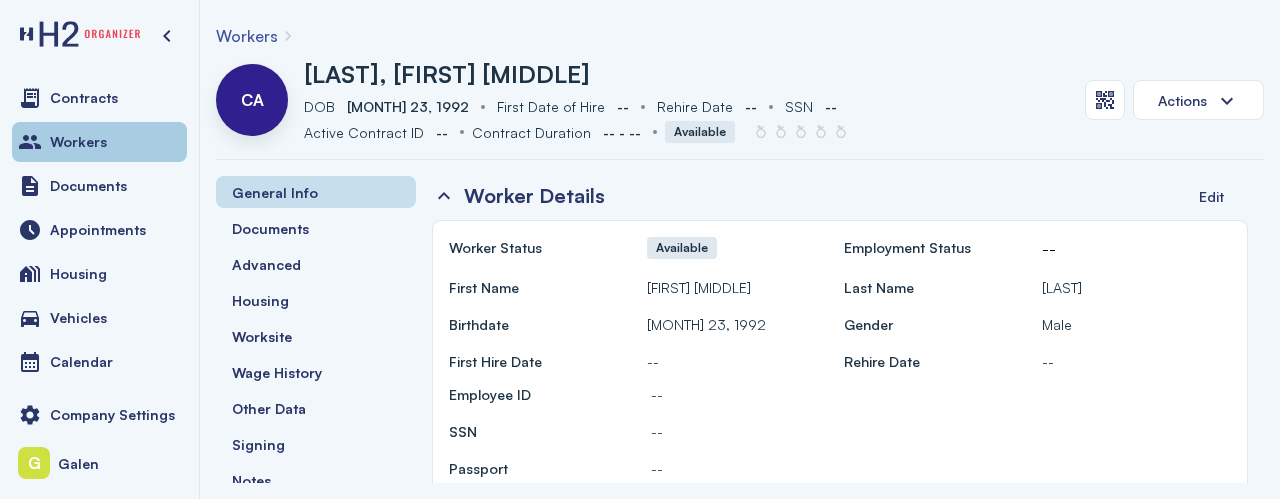 drag, startPoint x: 250, startPoint y: 47, endPoint x: 144, endPoint y: 142, distance: 142.34114 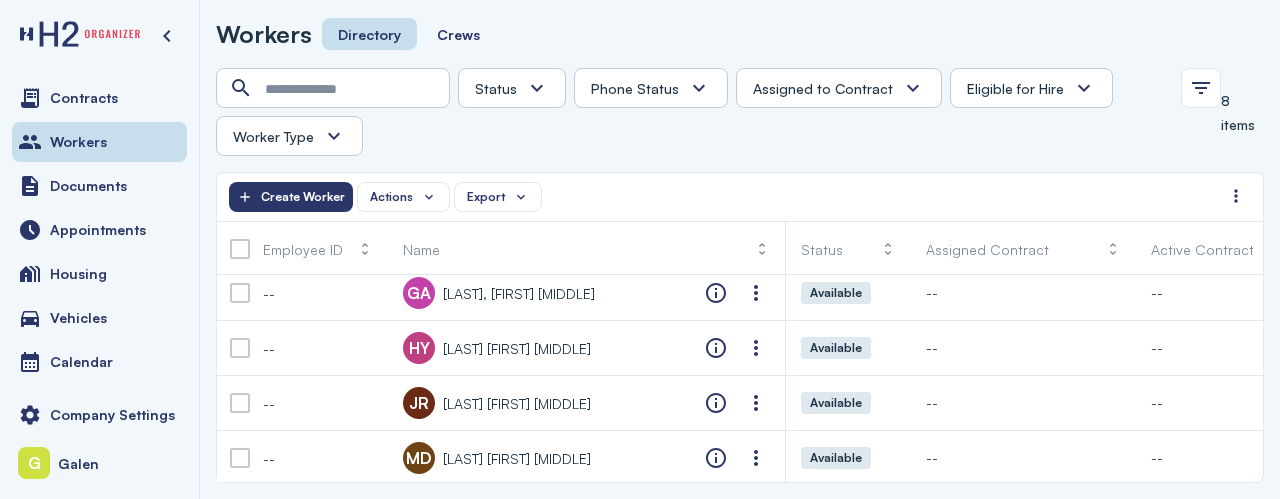 scroll, scrollTop: 0, scrollLeft: 0, axis: both 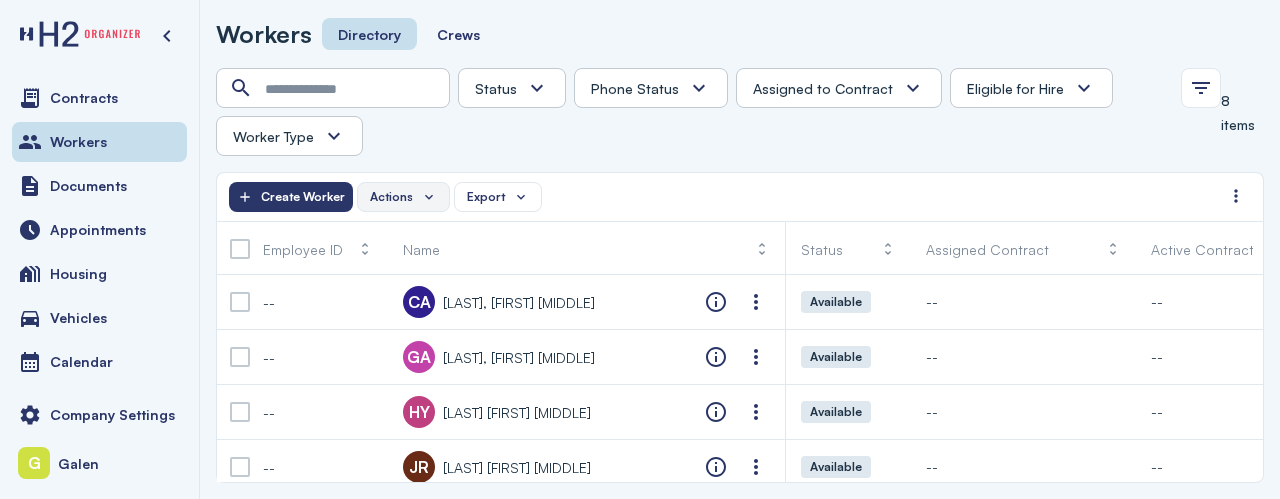 click on "Actions" at bounding box center [403, 197] 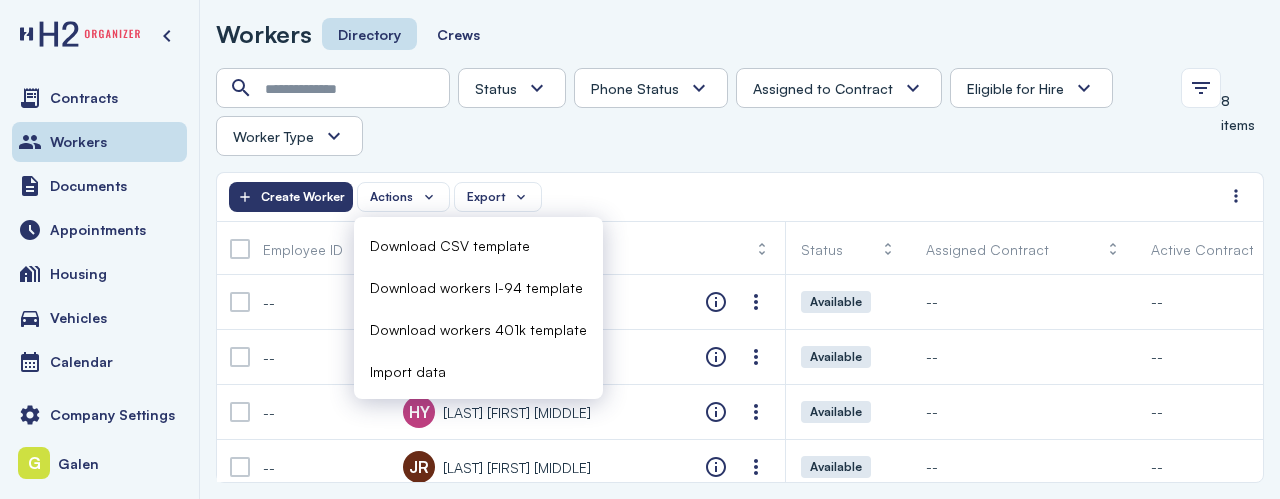 click on "Download CSV template" at bounding box center (450, 245) 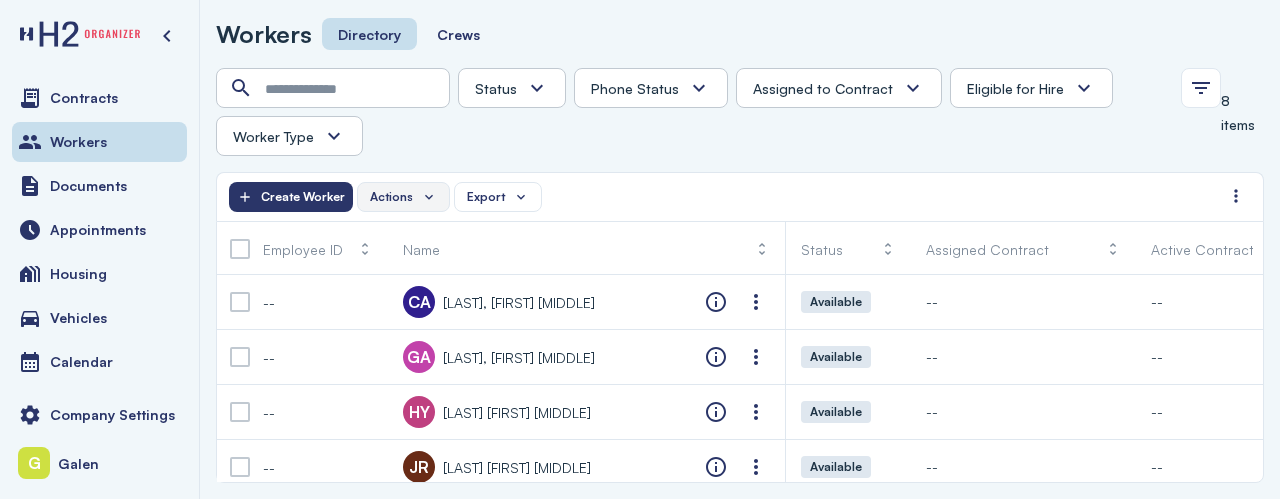 click on "Actions" at bounding box center (403, 197) 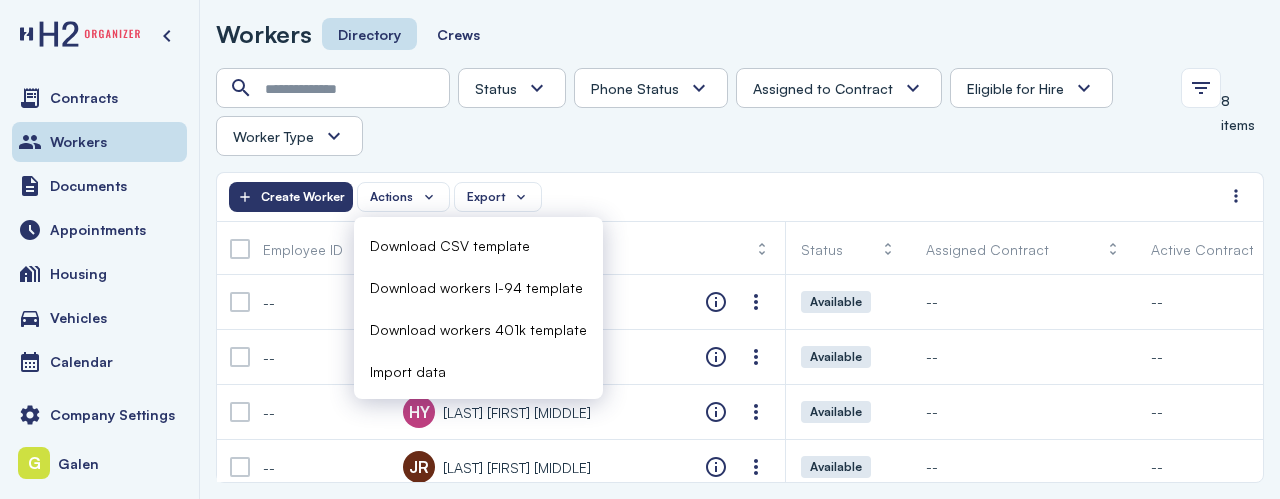 click on "Import data" at bounding box center (478, 371) 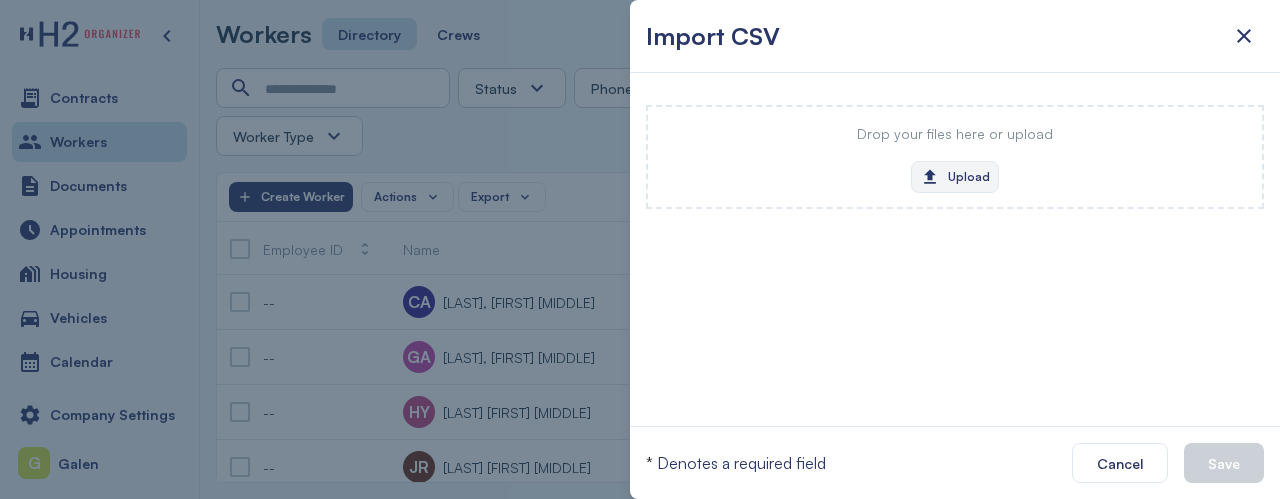 click on "Upload" 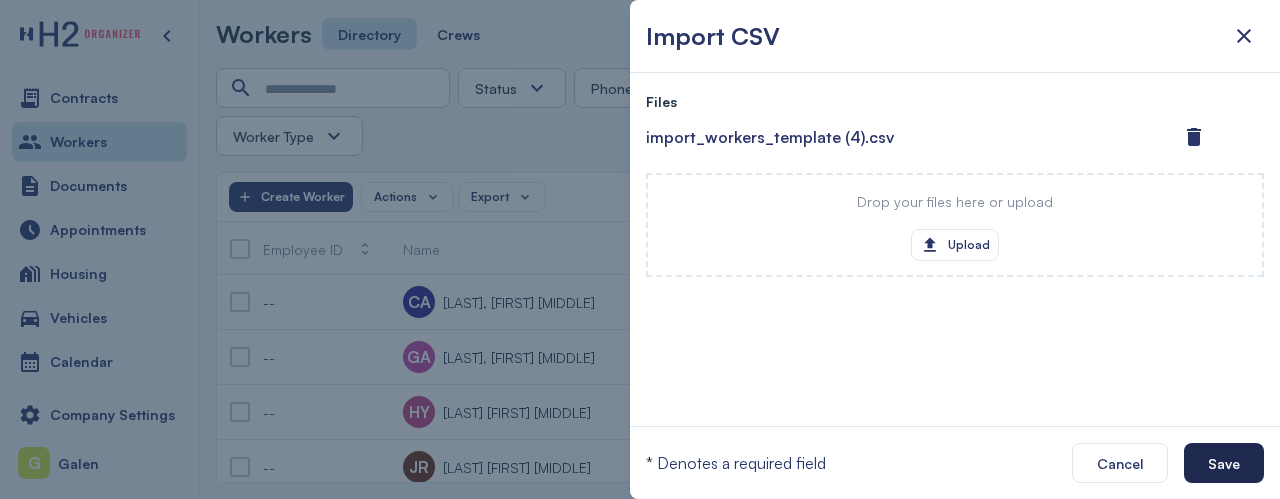 click on "Save" at bounding box center [1224, 463] 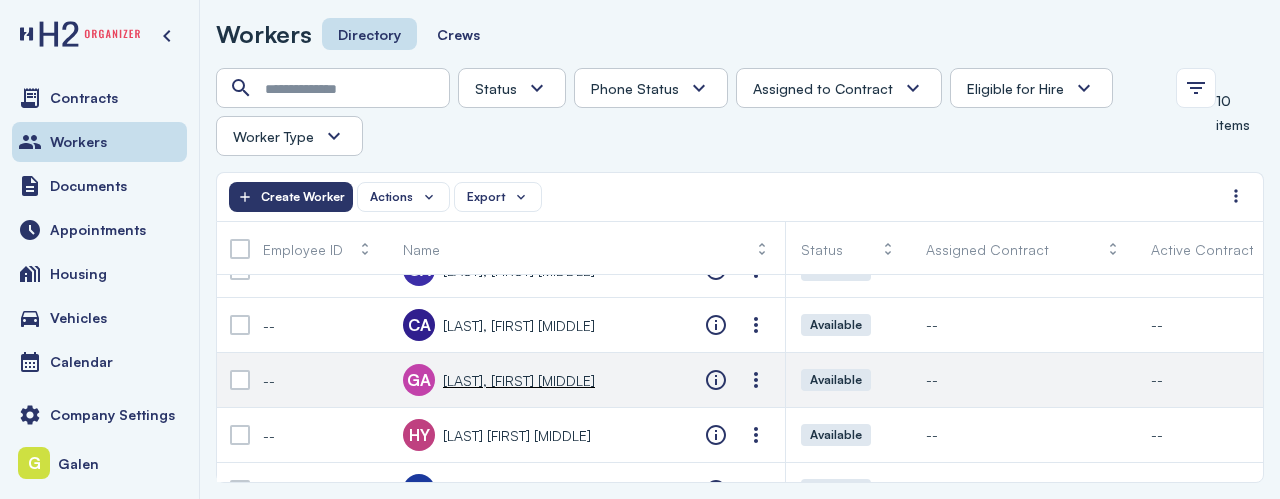 scroll, scrollTop: 0, scrollLeft: 0, axis: both 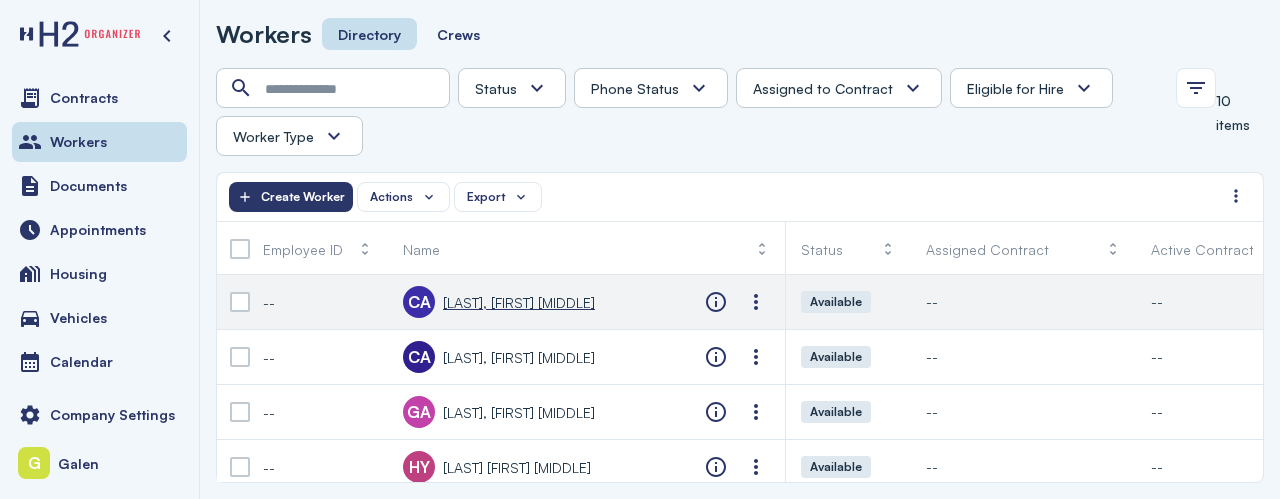 click on "[LAST], [FIRST] [MIDDLE]" at bounding box center (519, 302) 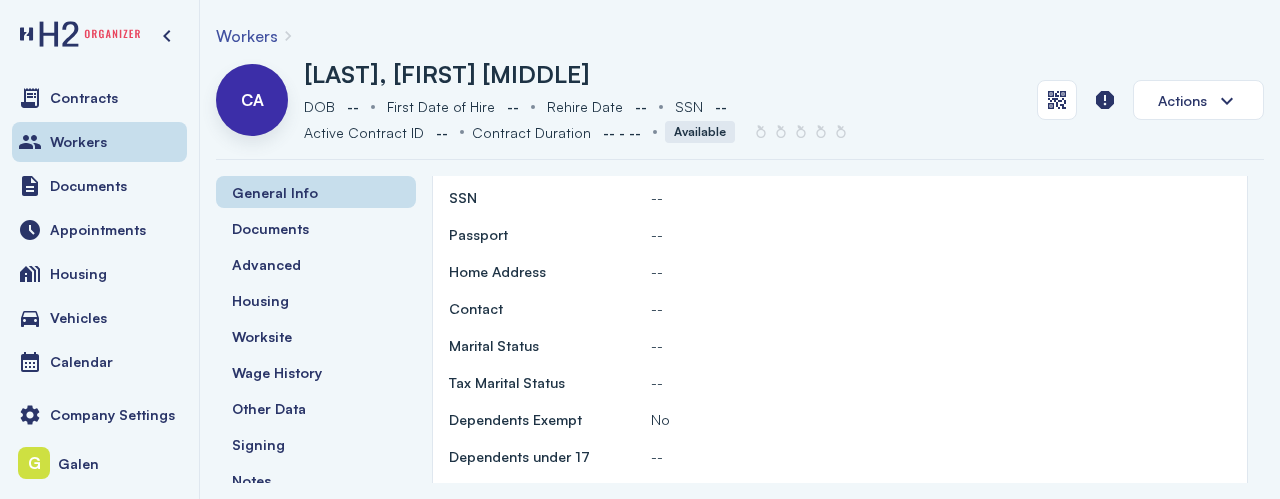 scroll, scrollTop: 0, scrollLeft: 0, axis: both 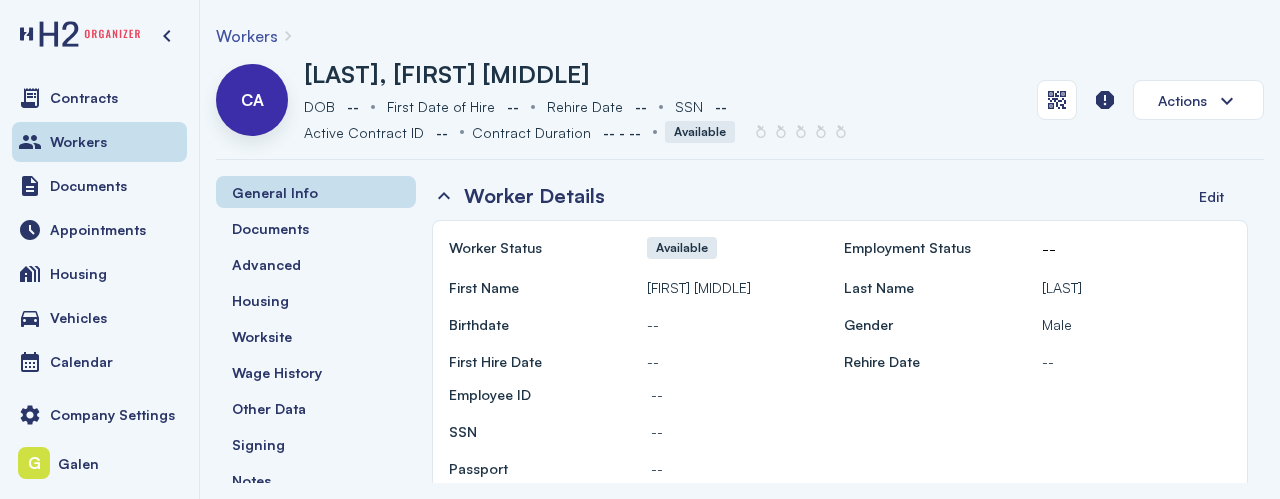 click on "Workers" at bounding box center (247, 36) 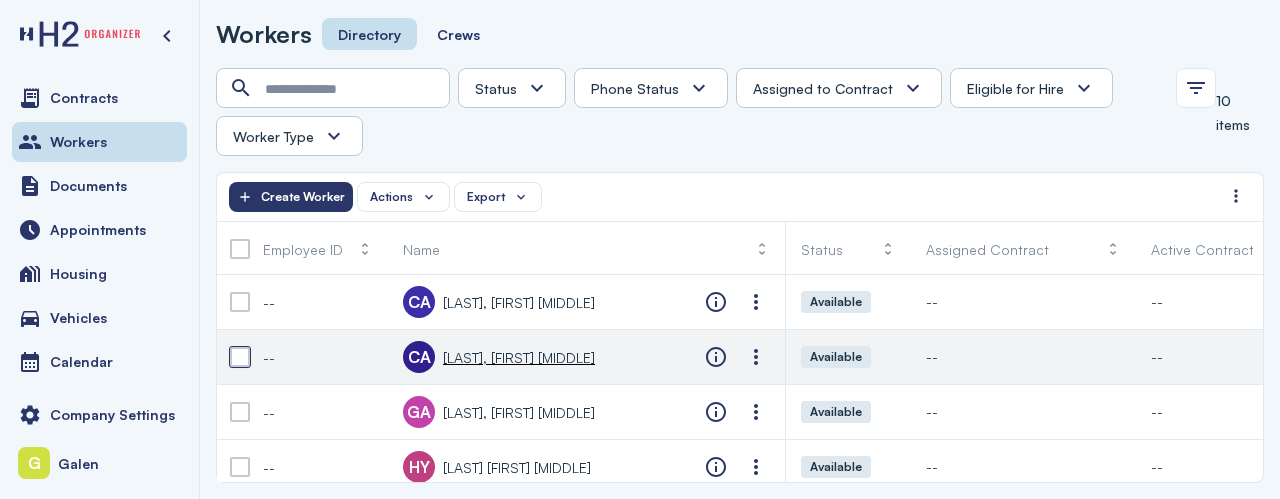 click at bounding box center (240, 357) 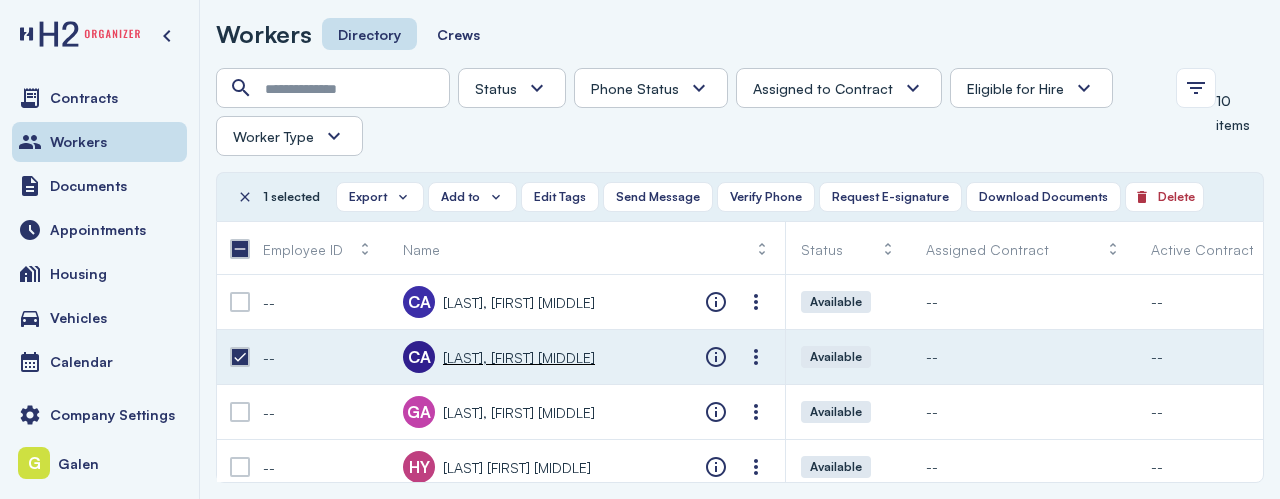 click on "1 selected       Export                 Add to         Edit Tags       Send Message       Verify Phone       Request E-signature       Download Documents       Delete" at bounding box center [740, 196] 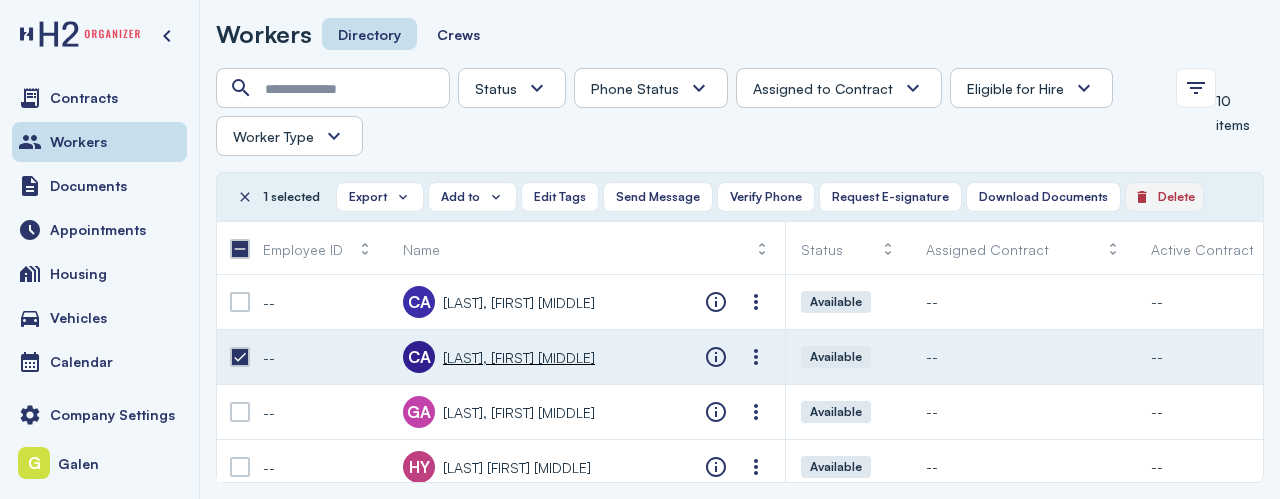 click on "Delete" at bounding box center [1164, 197] 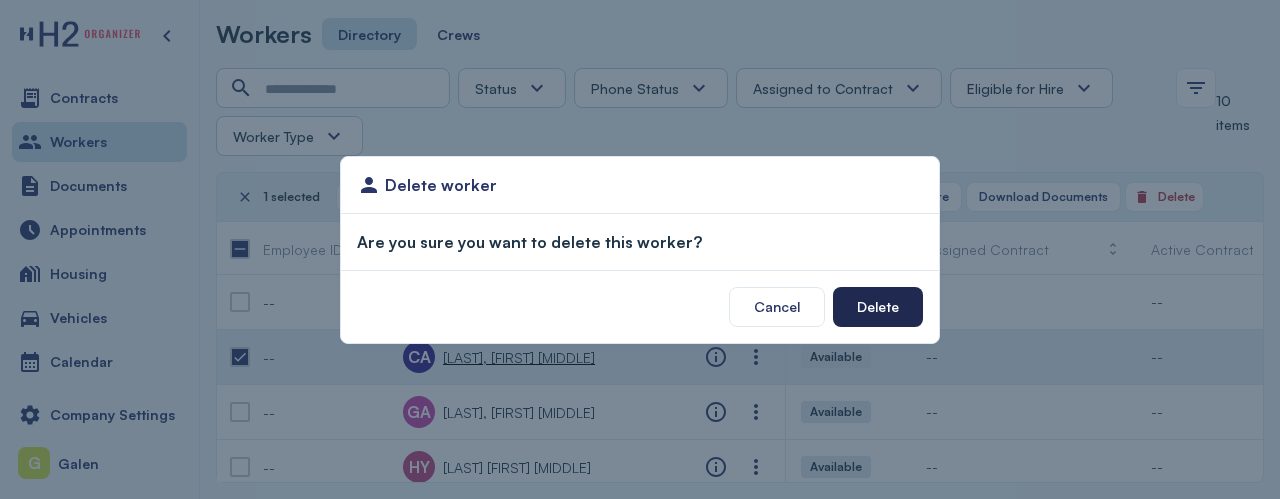 click on "Delete" at bounding box center (878, 306) 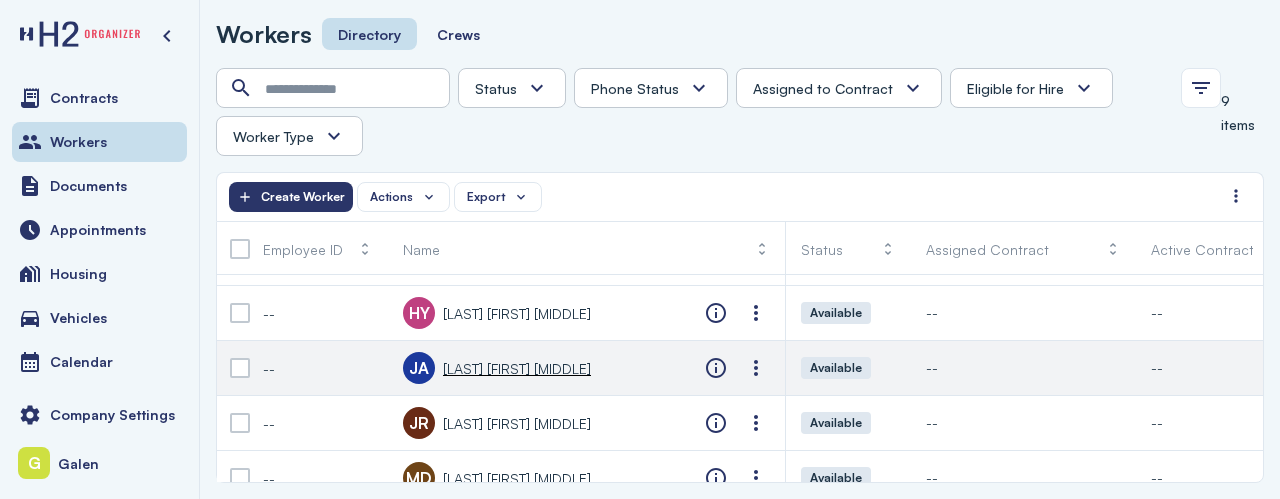 scroll, scrollTop: 0, scrollLeft: 0, axis: both 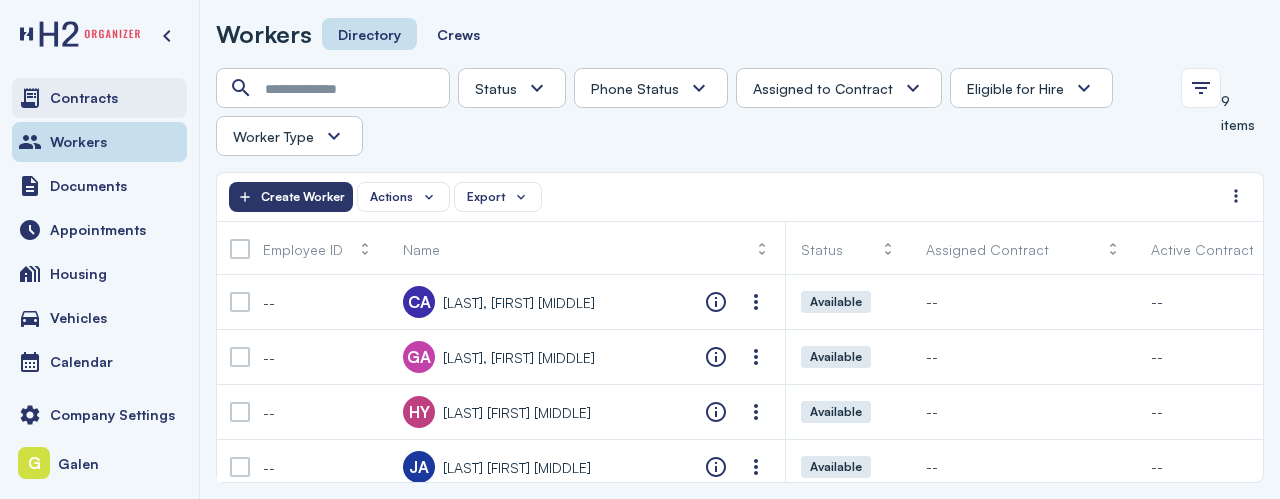 click on "Contracts" at bounding box center (84, 98) 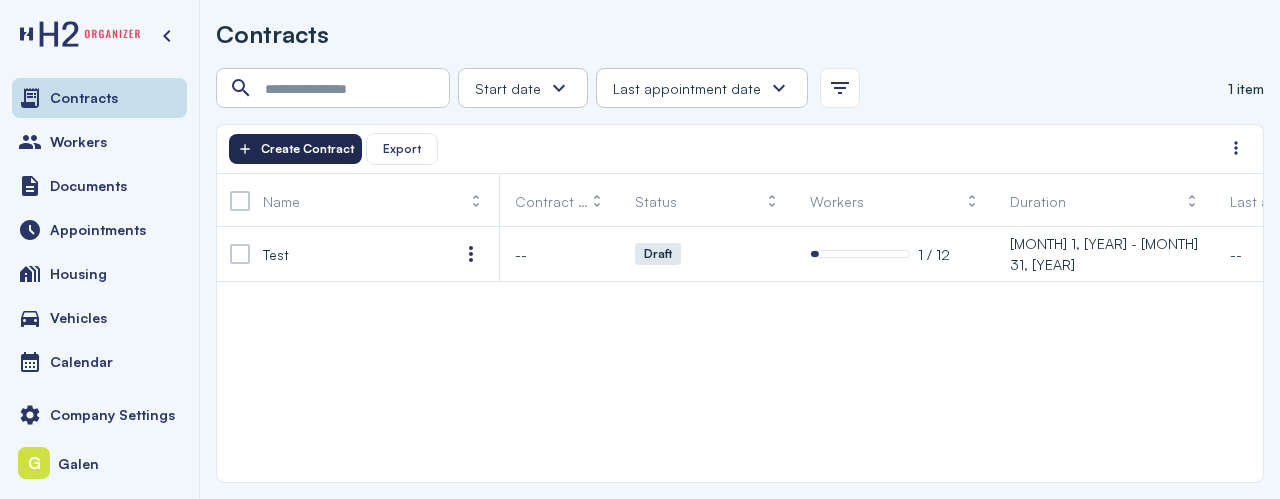 click on "Create Contract" 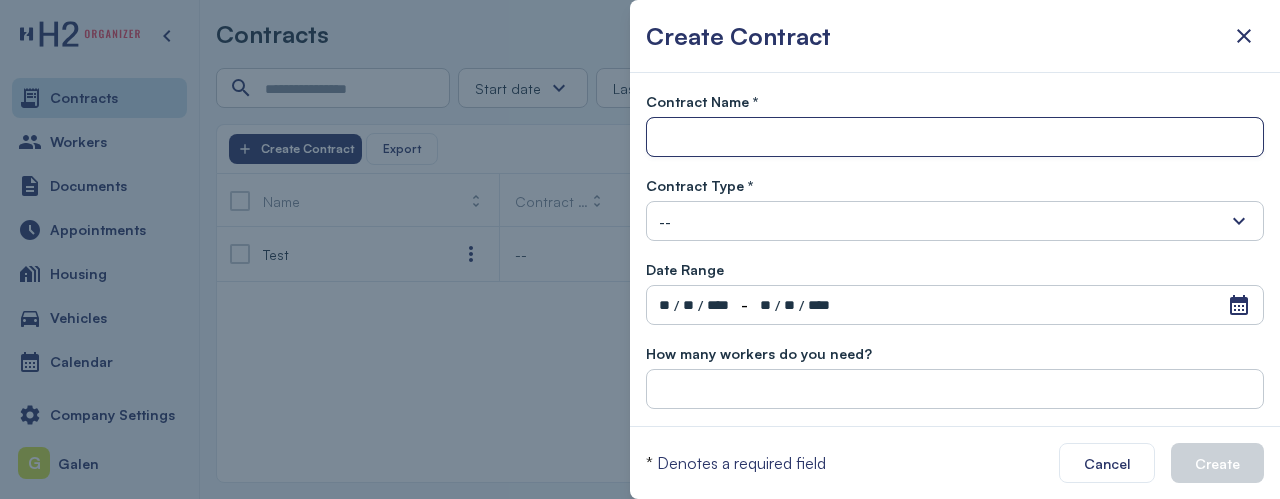 click at bounding box center [955, 138] 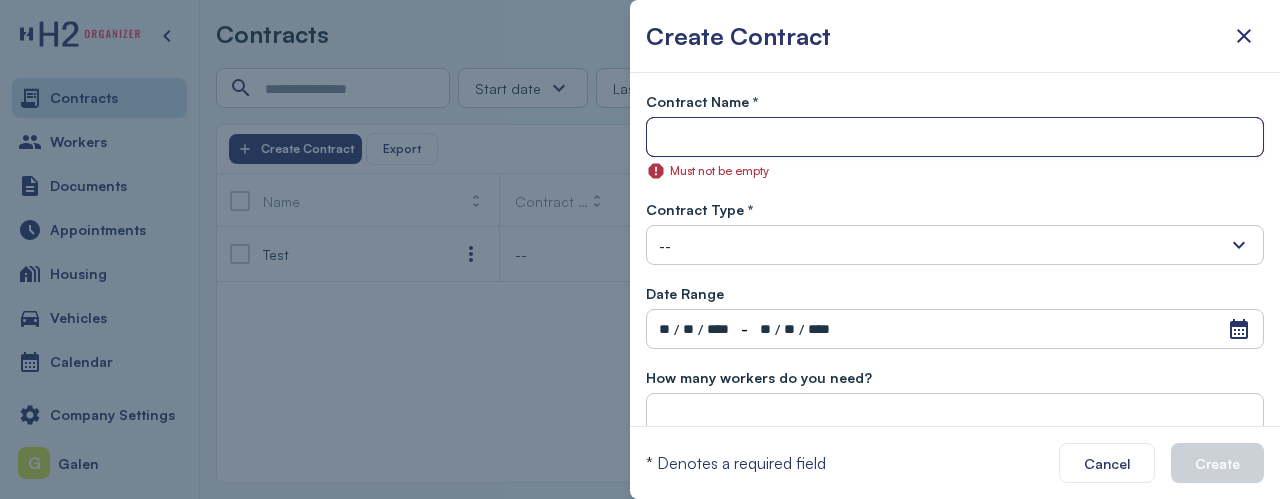 click at bounding box center (955, 138) 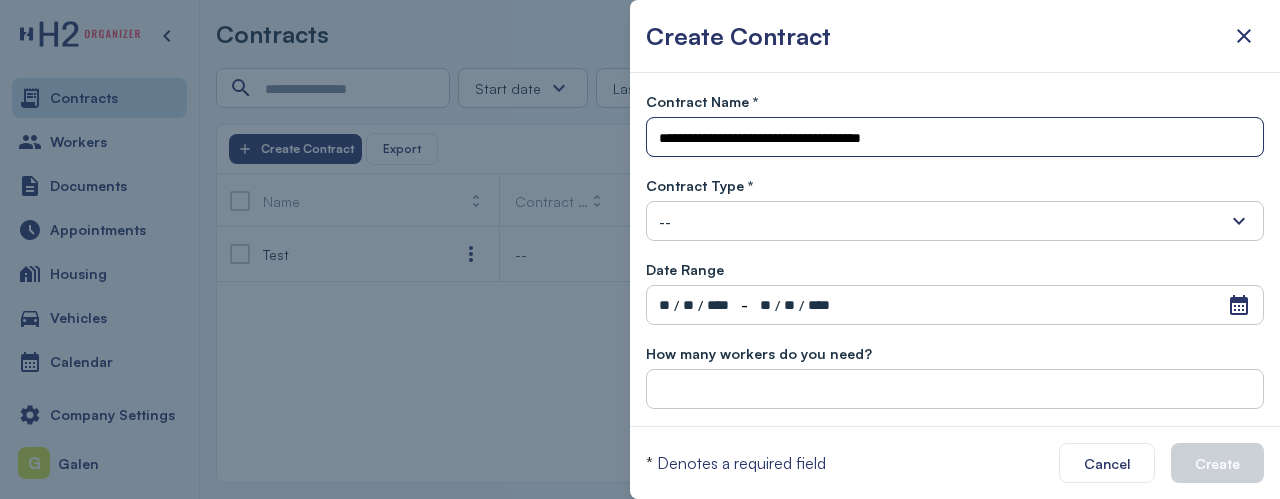 type on "**********" 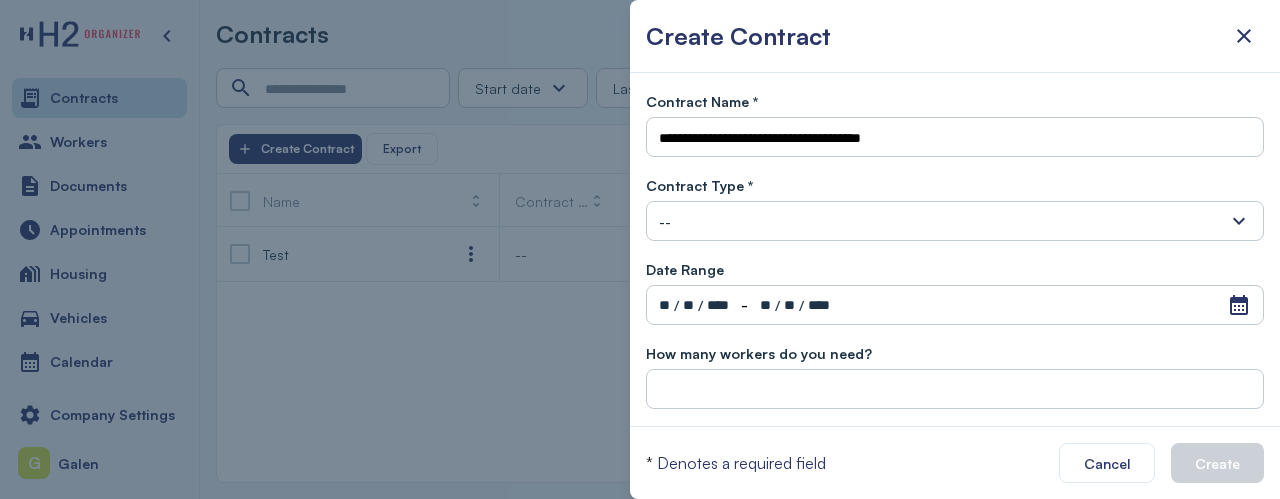 click on "--" at bounding box center (955, 221) 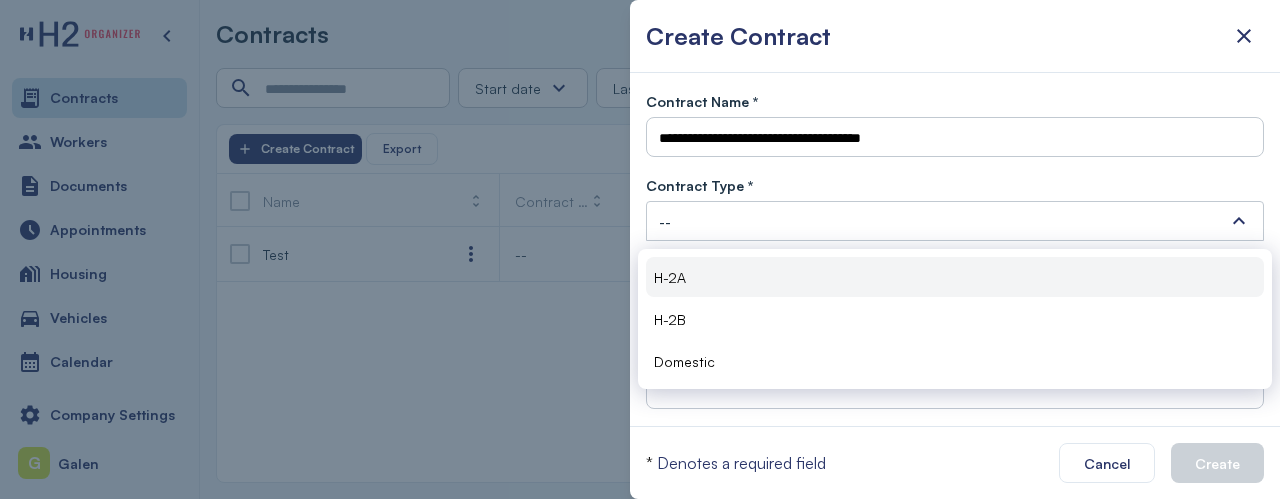 click on "H-2A" at bounding box center (670, 277) 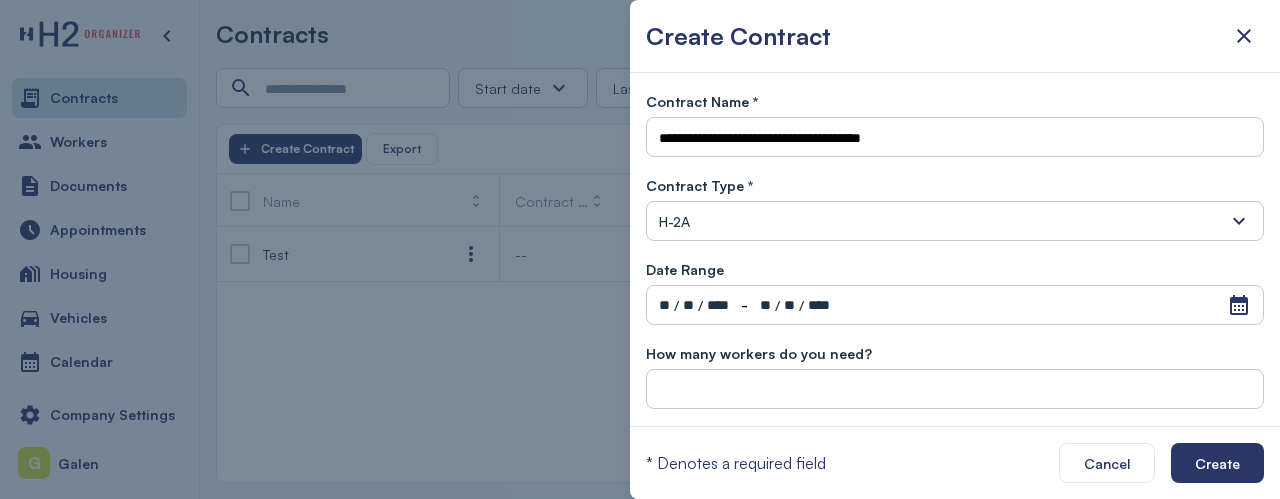 click on "Open Calendar   **   /   **   /   ****   -   **   /   **   /   ****" at bounding box center (955, 305) 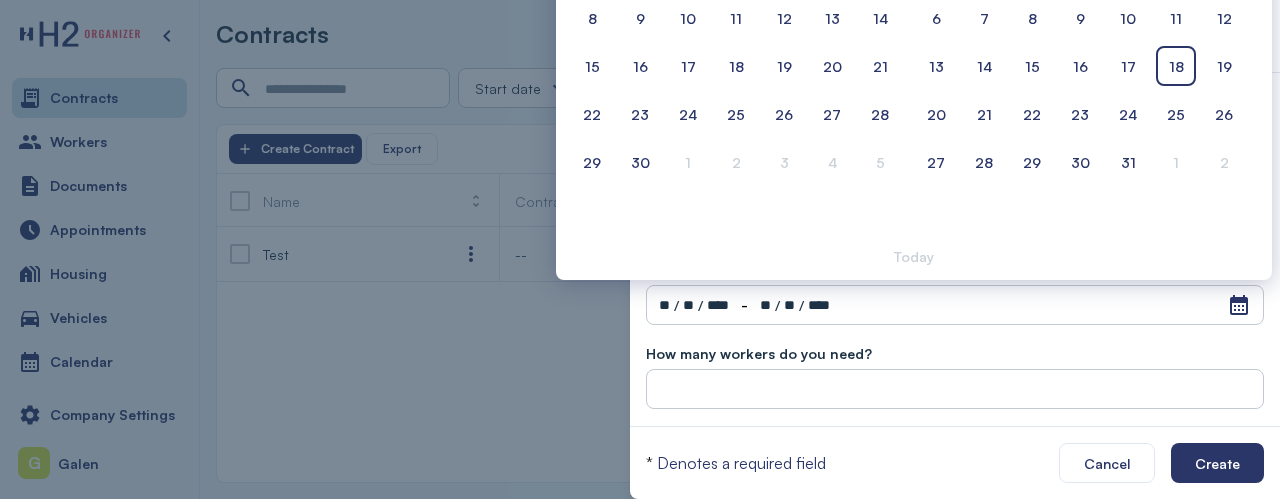 click on "**" at bounding box center [664, 305] 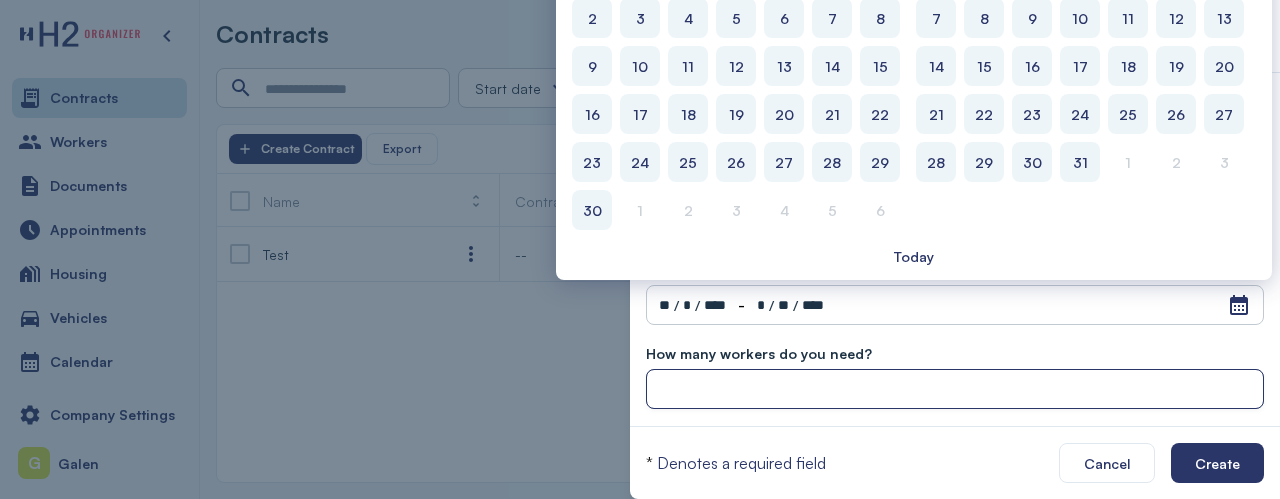 click at bounding box center [955, 390] 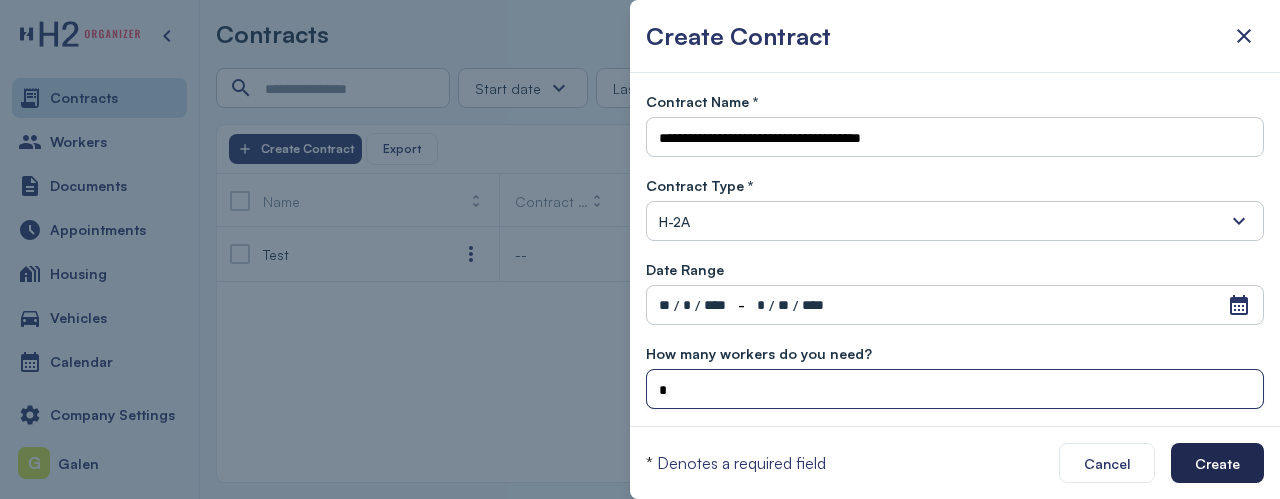 type on "*" 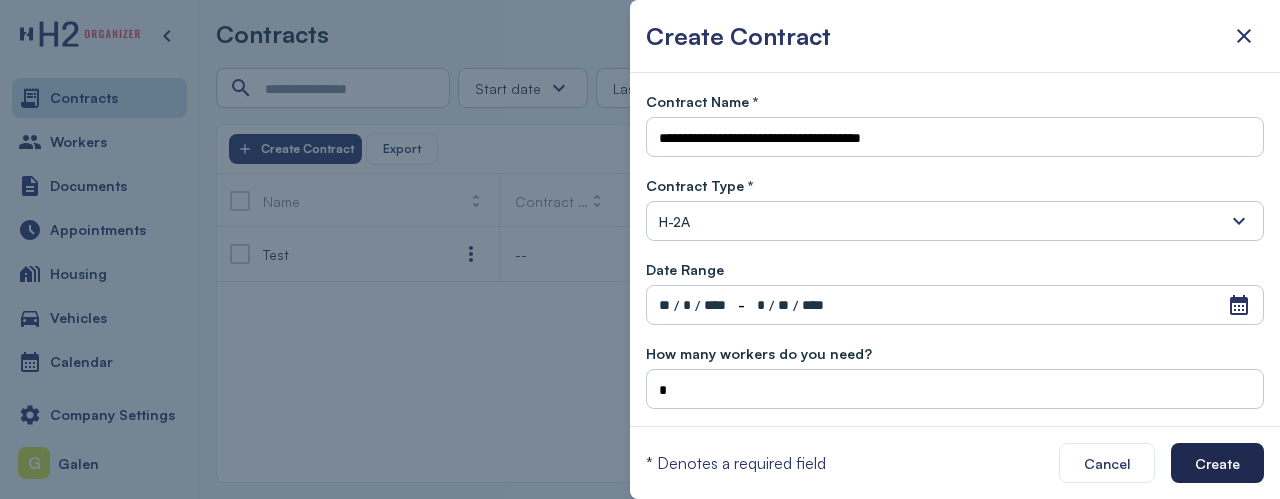 click on "Create" at bounding box center (1217, 463) 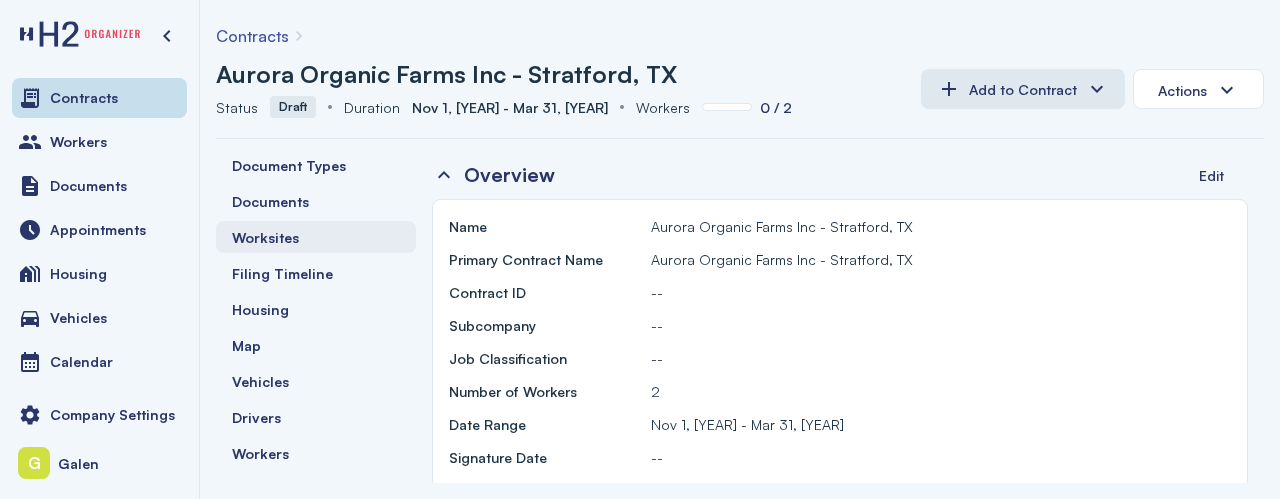 scroll, scrollTop: 44, scrollLeft: 0, axis: vertical 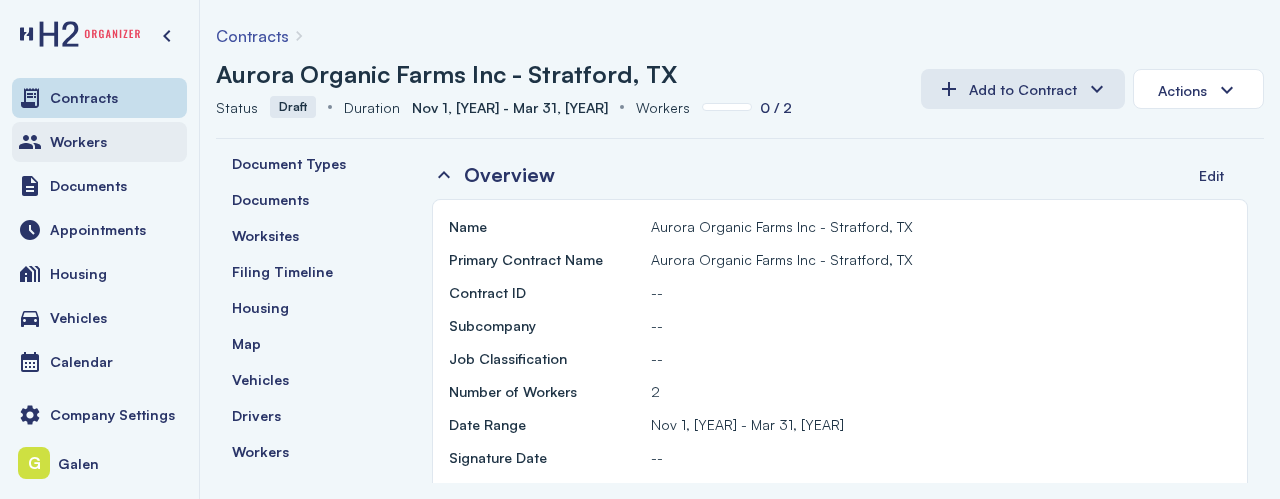 click on "Workers" at bounding box center [78, 142] 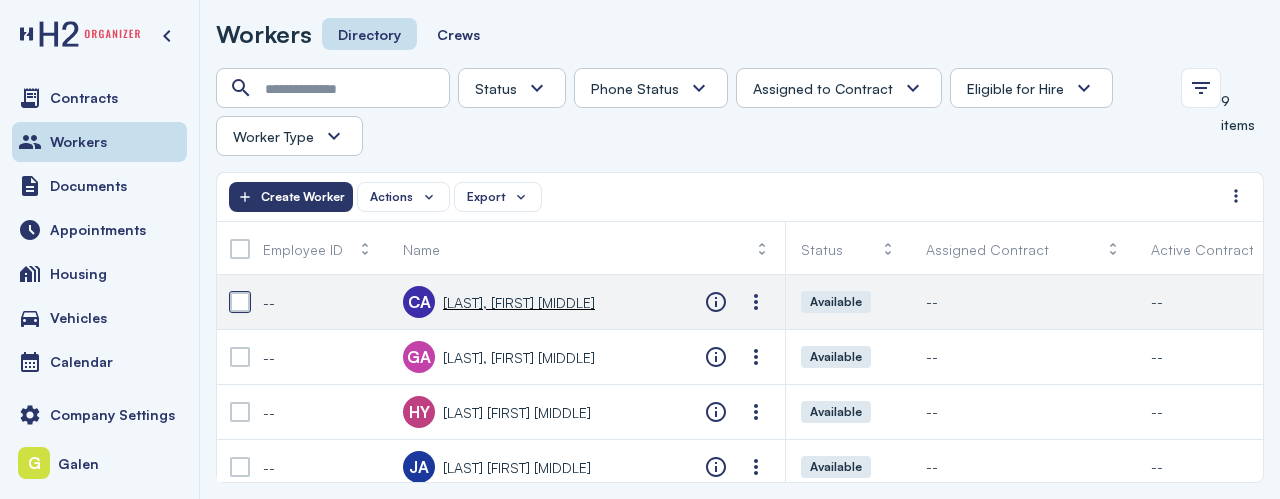 click at bounding box center [240, 302] 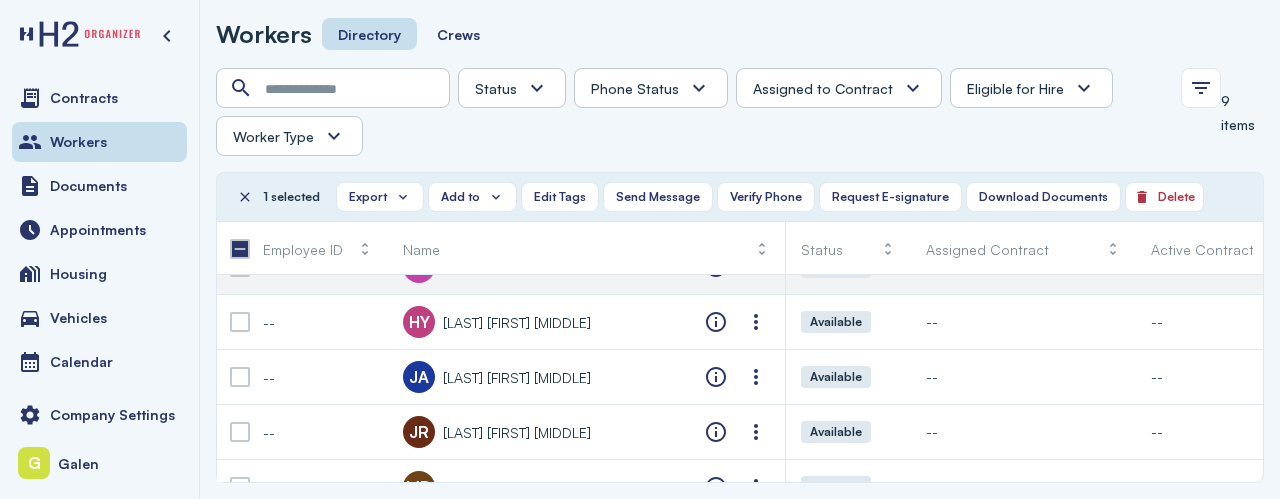 scroll, scrollTop: 92, scrollLeft: 0, axis: vertical 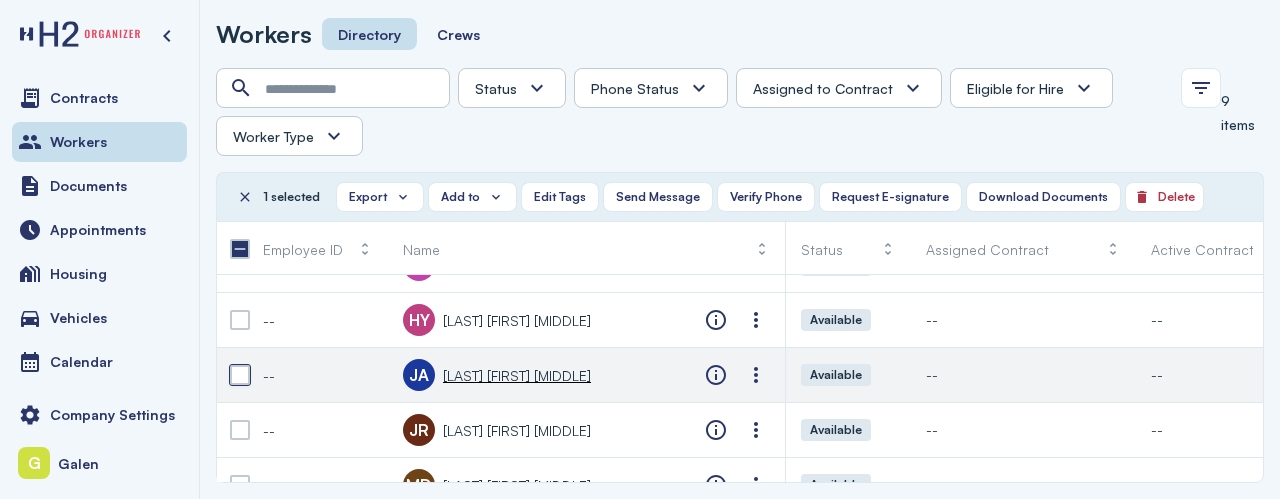 click at bounding box center [240, 375] 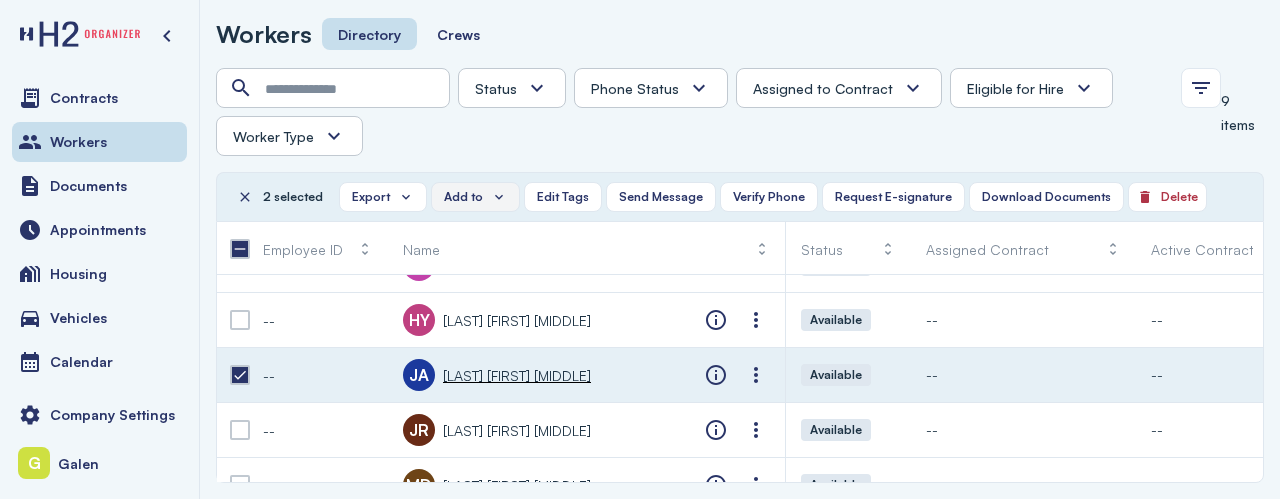 click on "Add to" at bounding box center (475, 197) 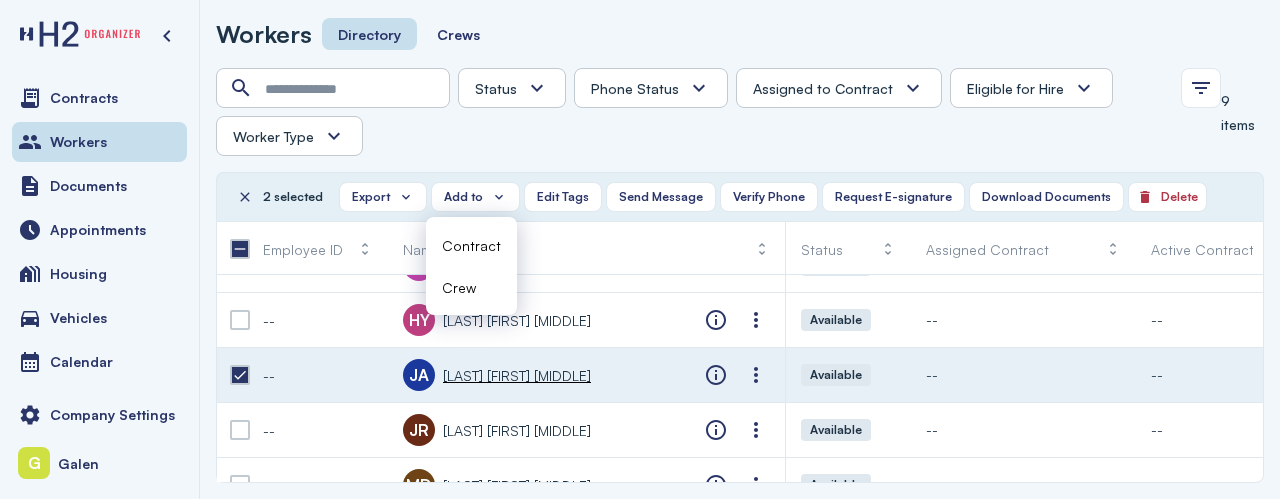 click on "Contract" at bounding box center (471, 245) 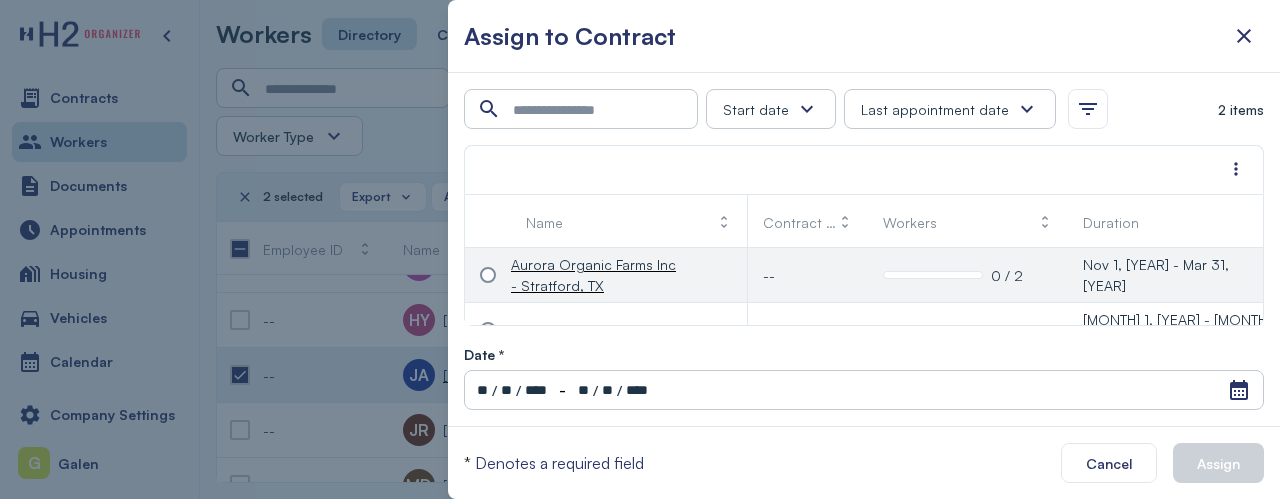 click at bounding box center [488, 275] 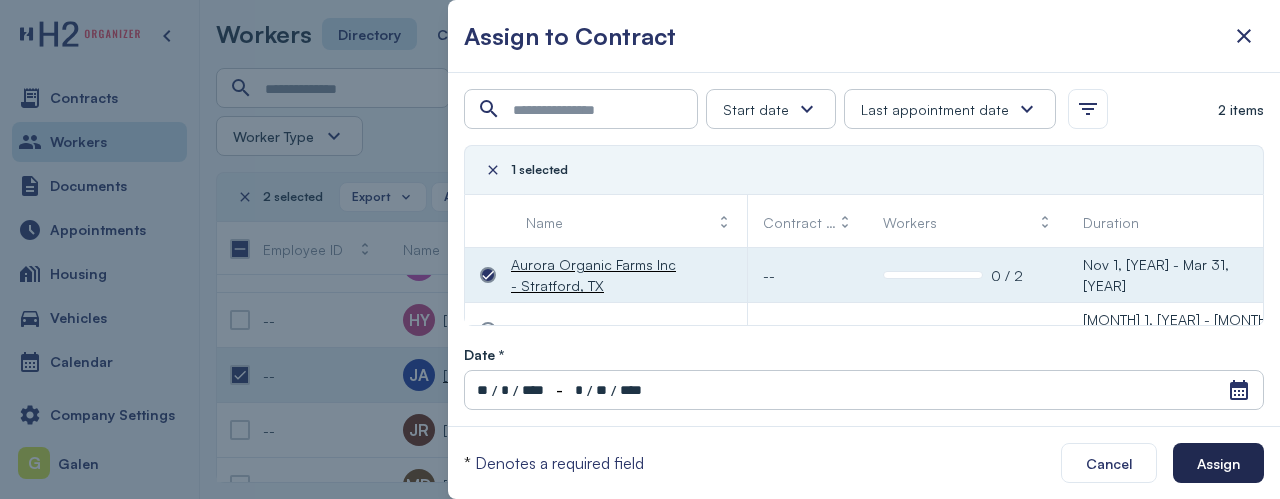 click on "Assign" at bounding box center [1218, 463] 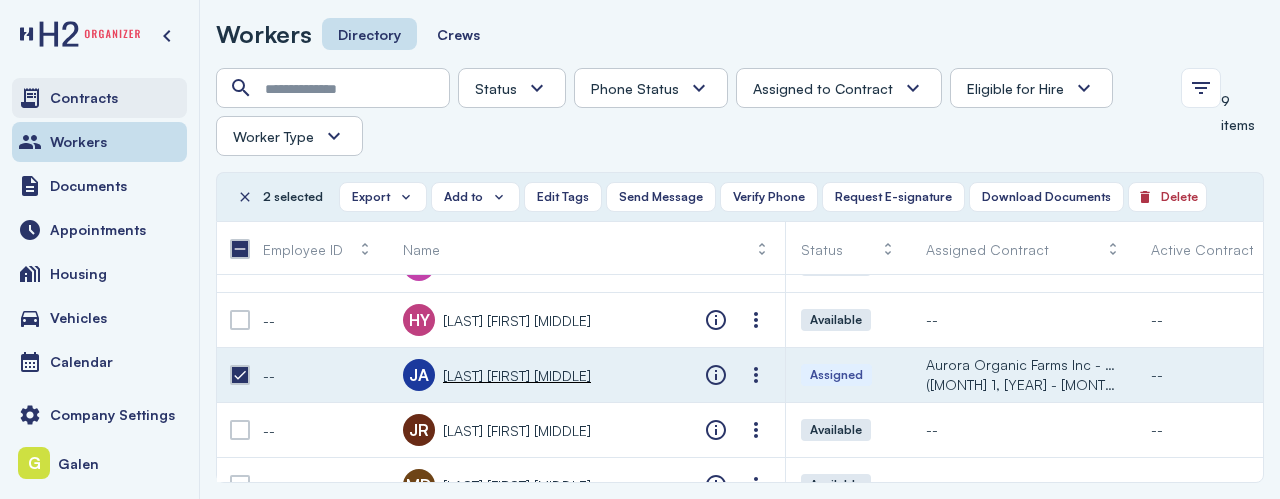 click on "Contracts" at bounding box center [84, 98] 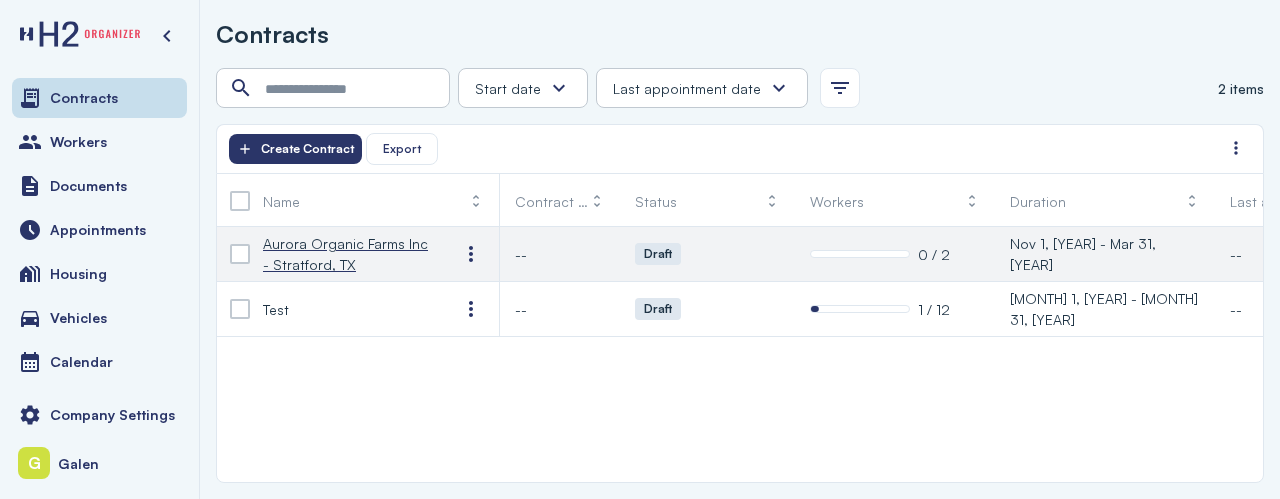 click on "Aurora Organic Farms Inc - Stratford, TX" at bounding box center (345, 254) 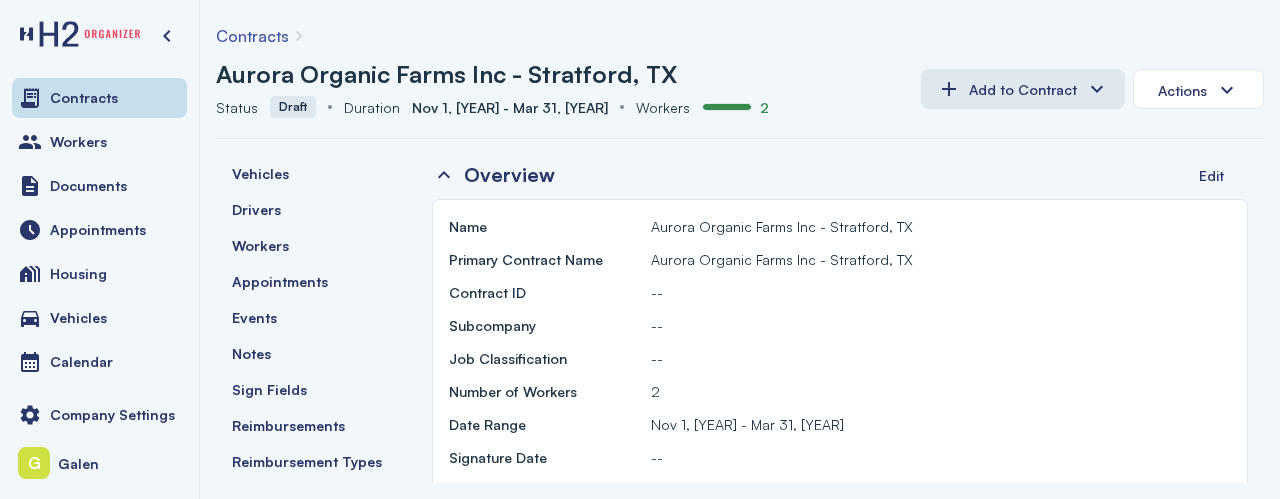 scroll, scrollTop: 288, scrollLeft: 0, axis: vertical 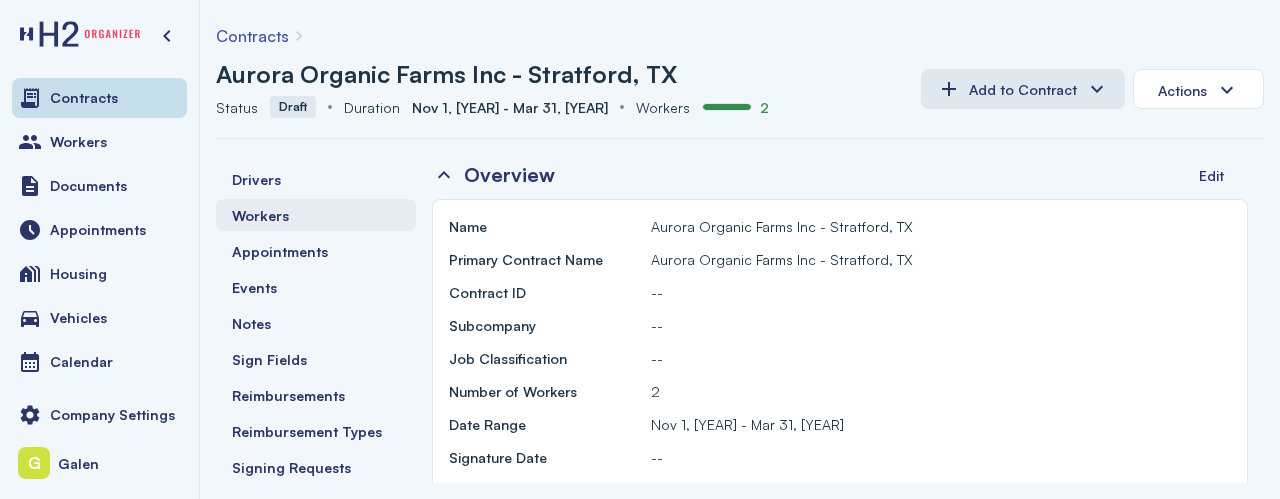 click on "Workers" at bounding box center (260, 215) 